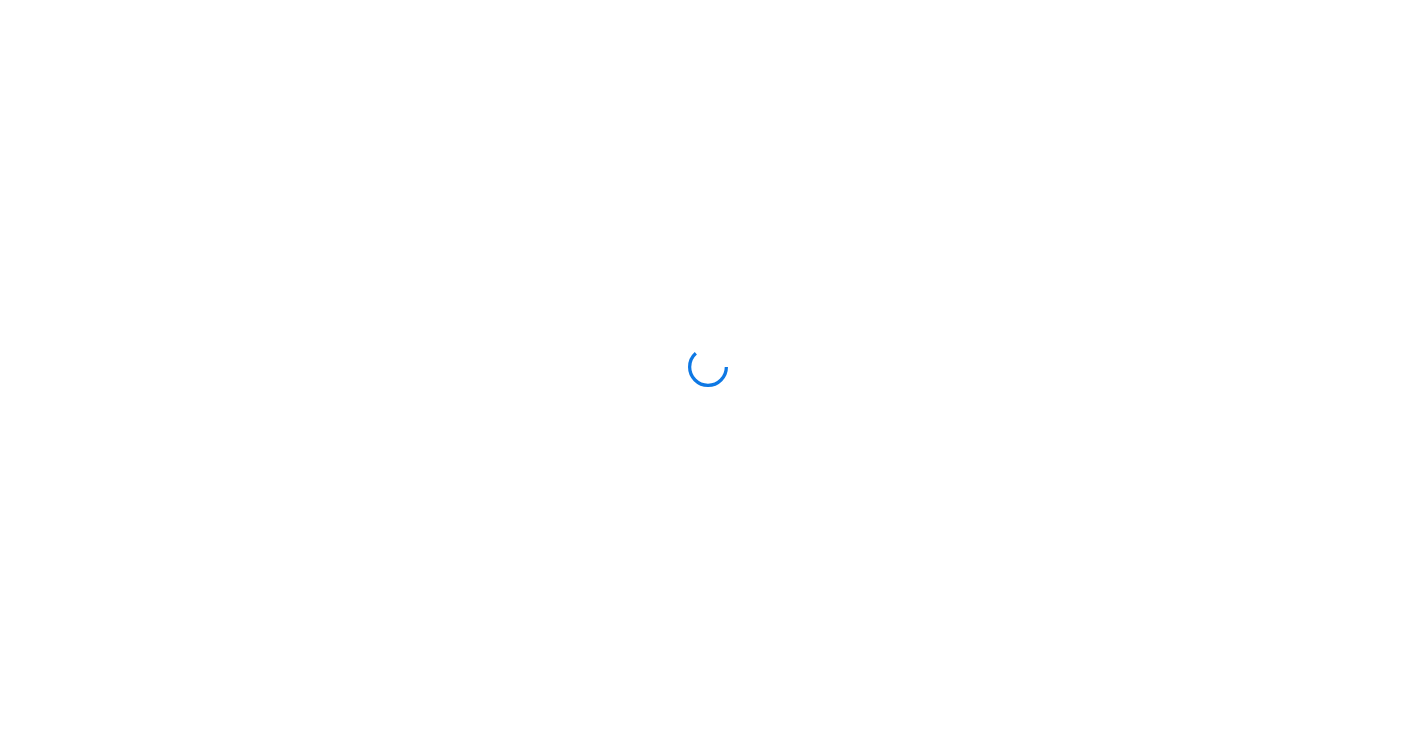 scroll, scrollTop: 0, scrollLeft: 0, axis: both 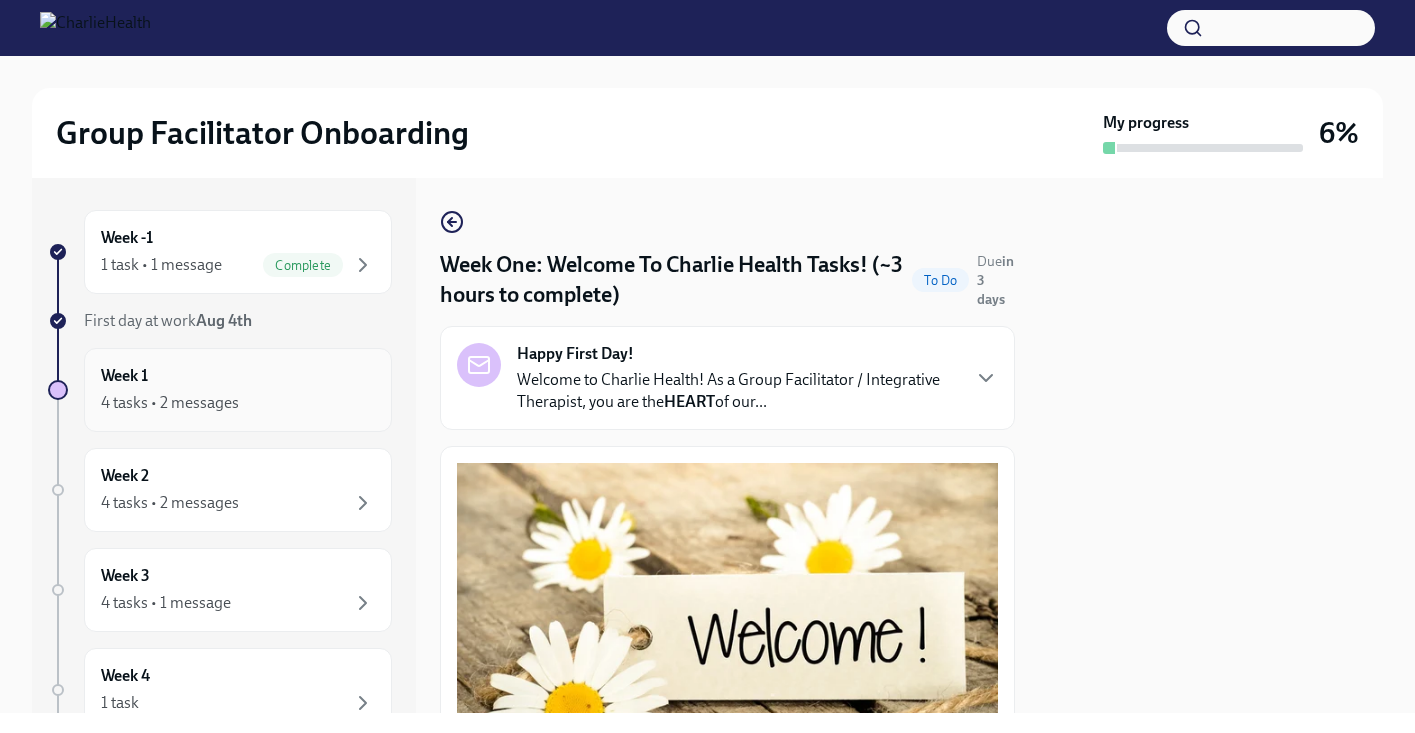 click on "4 tasks • 2 messages" at bounding box center (238, 403) 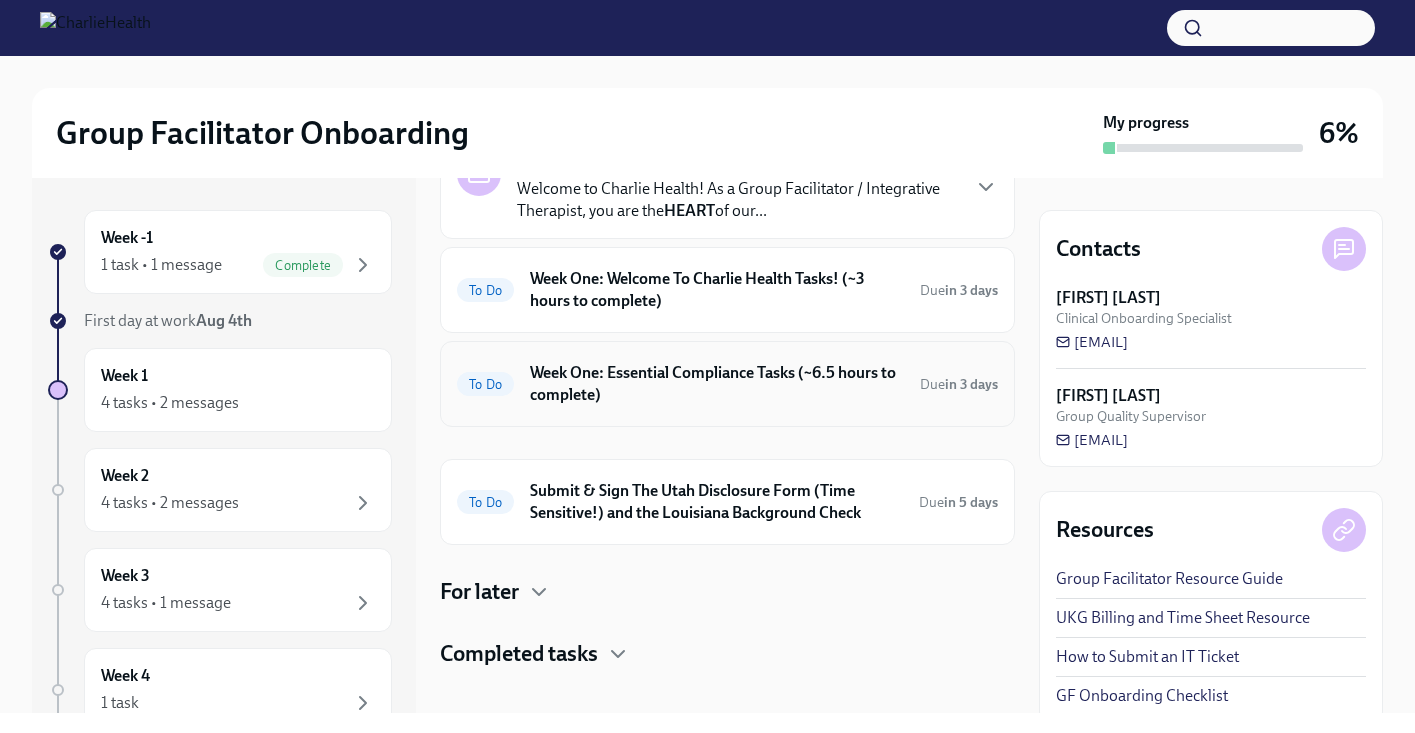 scroll, scrollTop: 137, scrollLeft: 0, axis: vertical 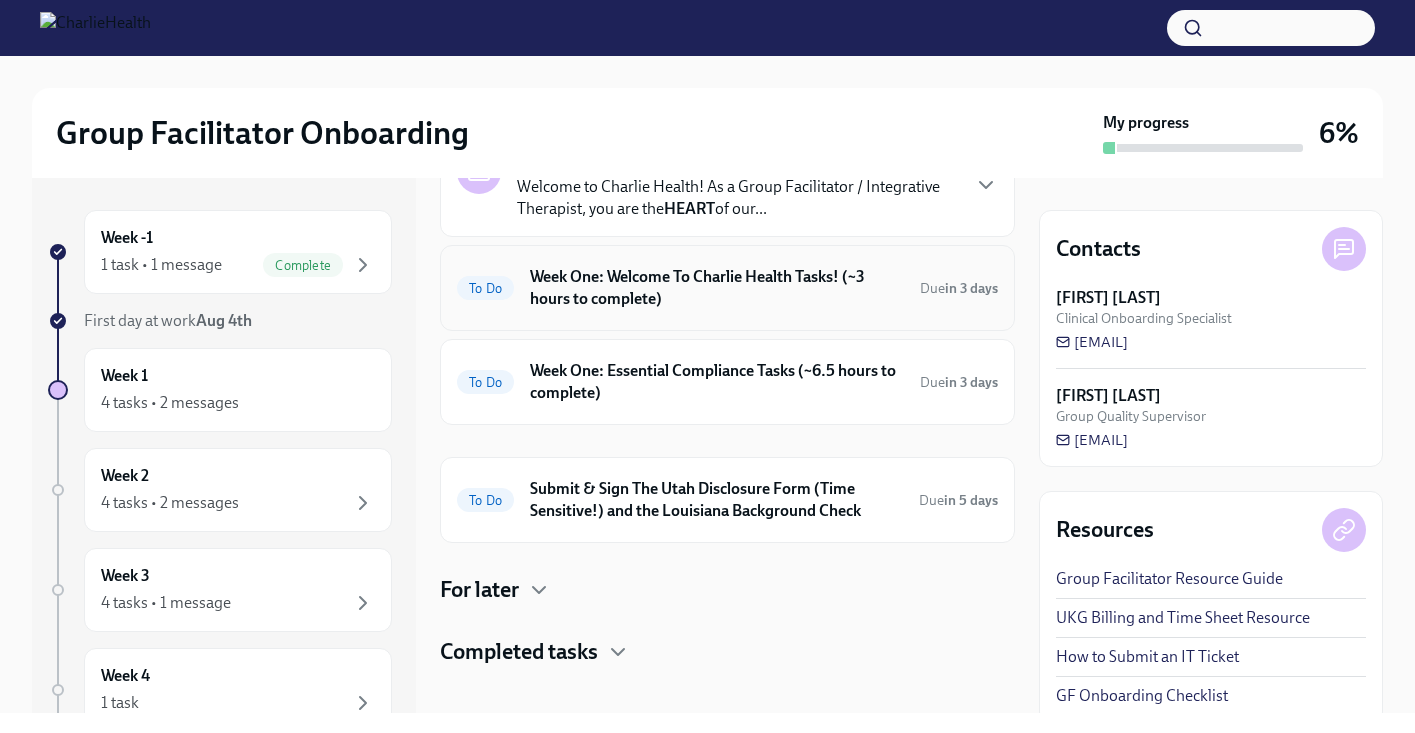 click on "Week One: Welcome To Charlie Health Tasks! (~3 hours to complete)" at bounding box center [717, 288] 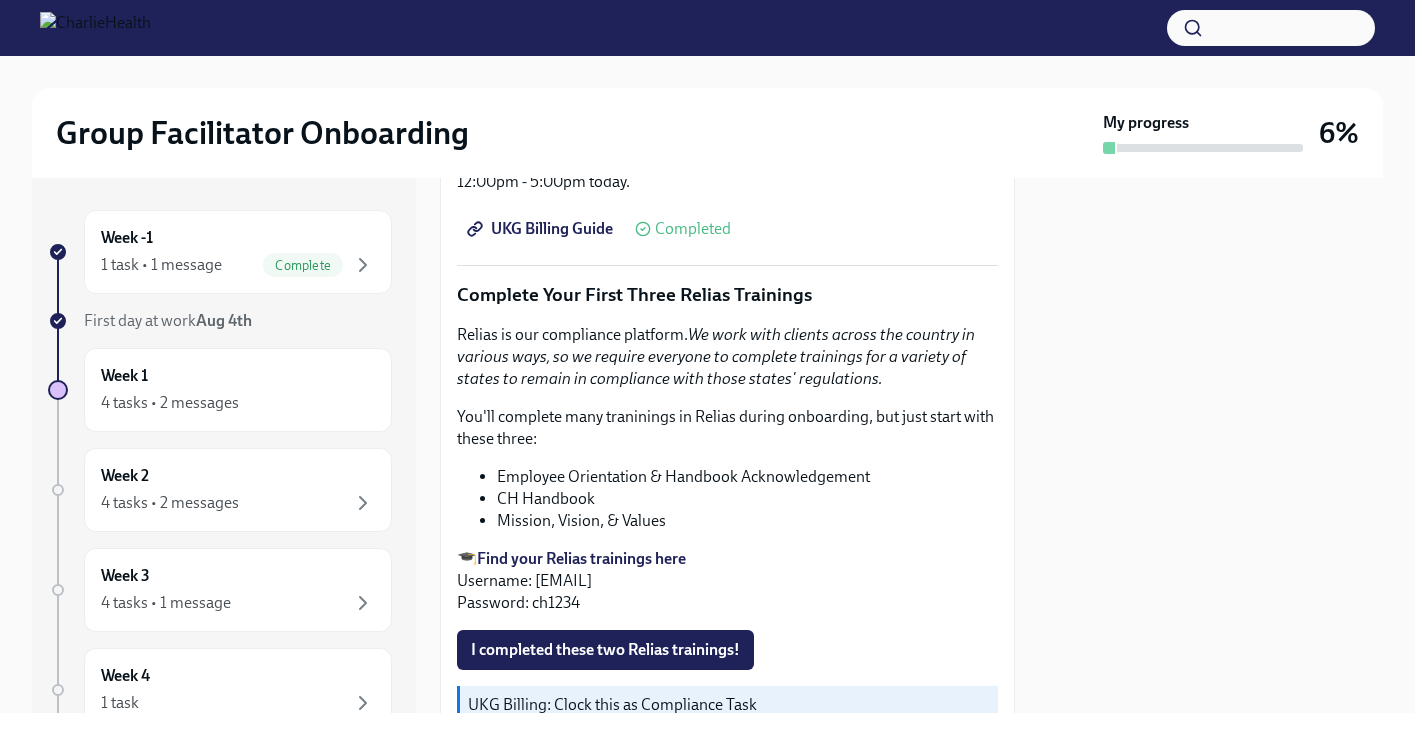 scroll, scrollTop: 2026, scrollLeft: 0, axis: vertical 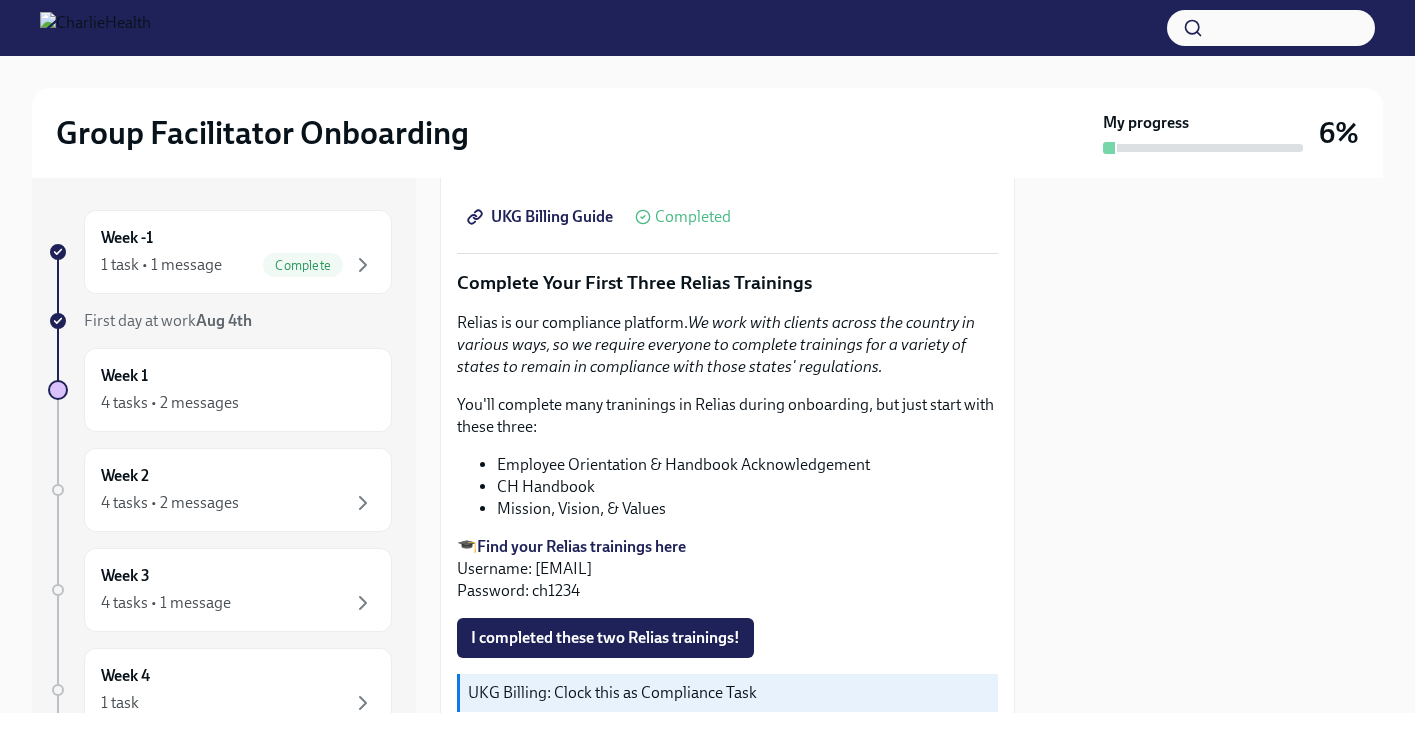 click on "Employee Orientation & Handbook Acknowledgement" at bounding box center [747, 465] 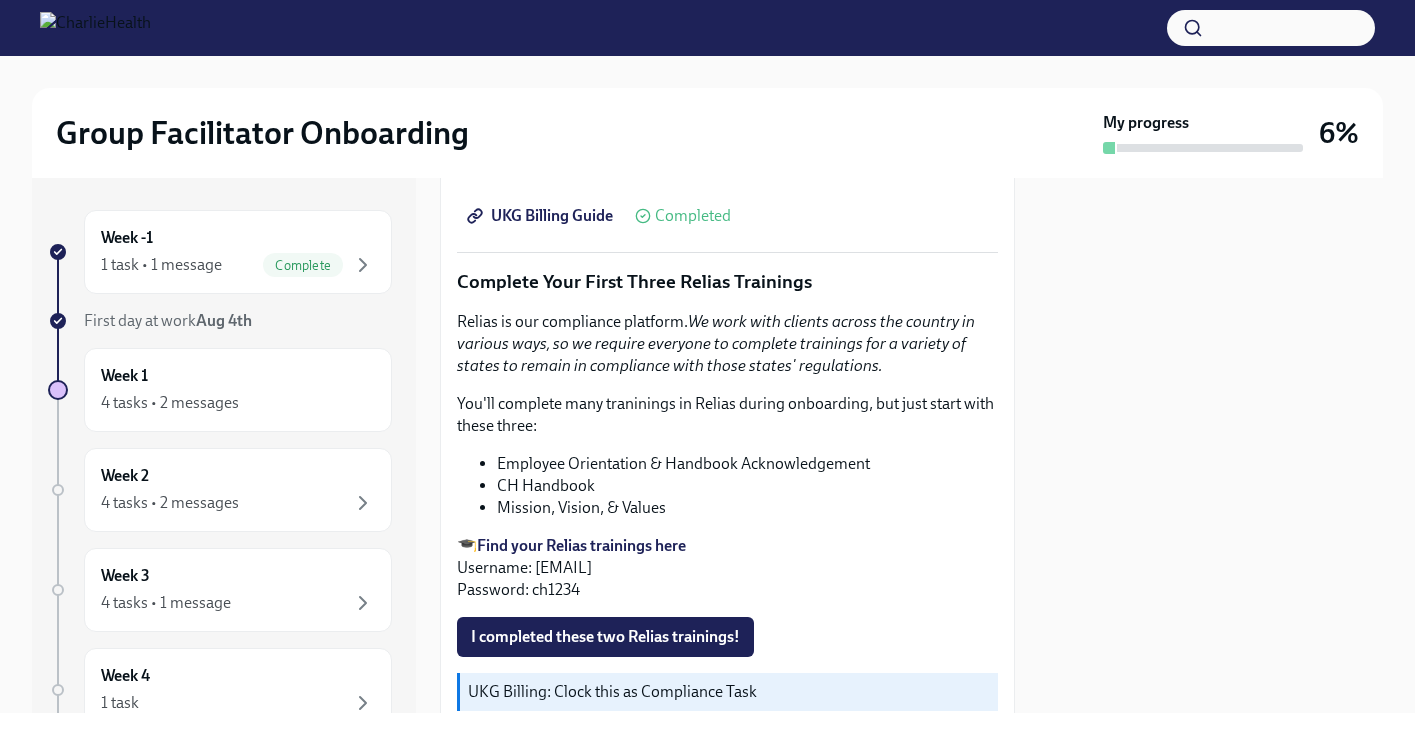 copy on "[EMAIL]" 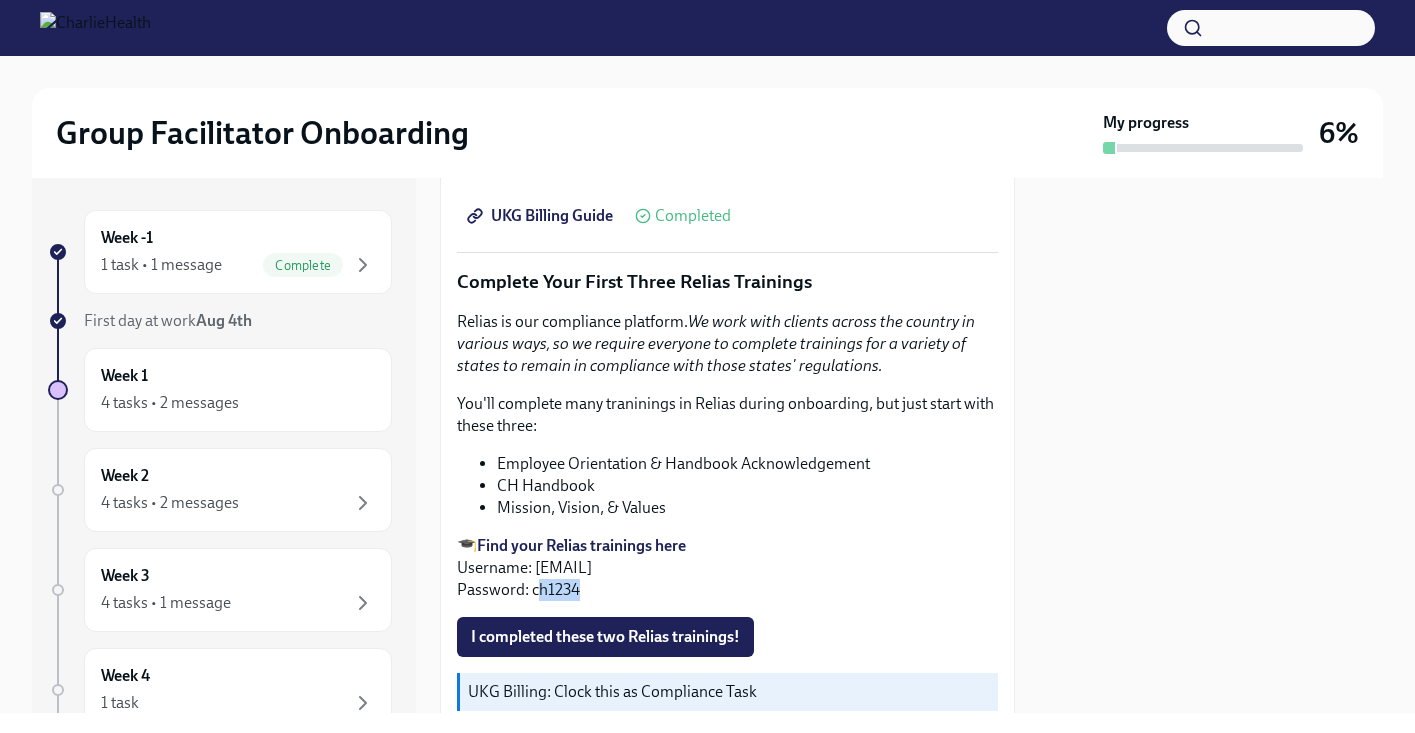 drag, startPoint x: 534, startPoint y: 590, endPoint x: 572, endPoint y: 592, distance: 38.052597 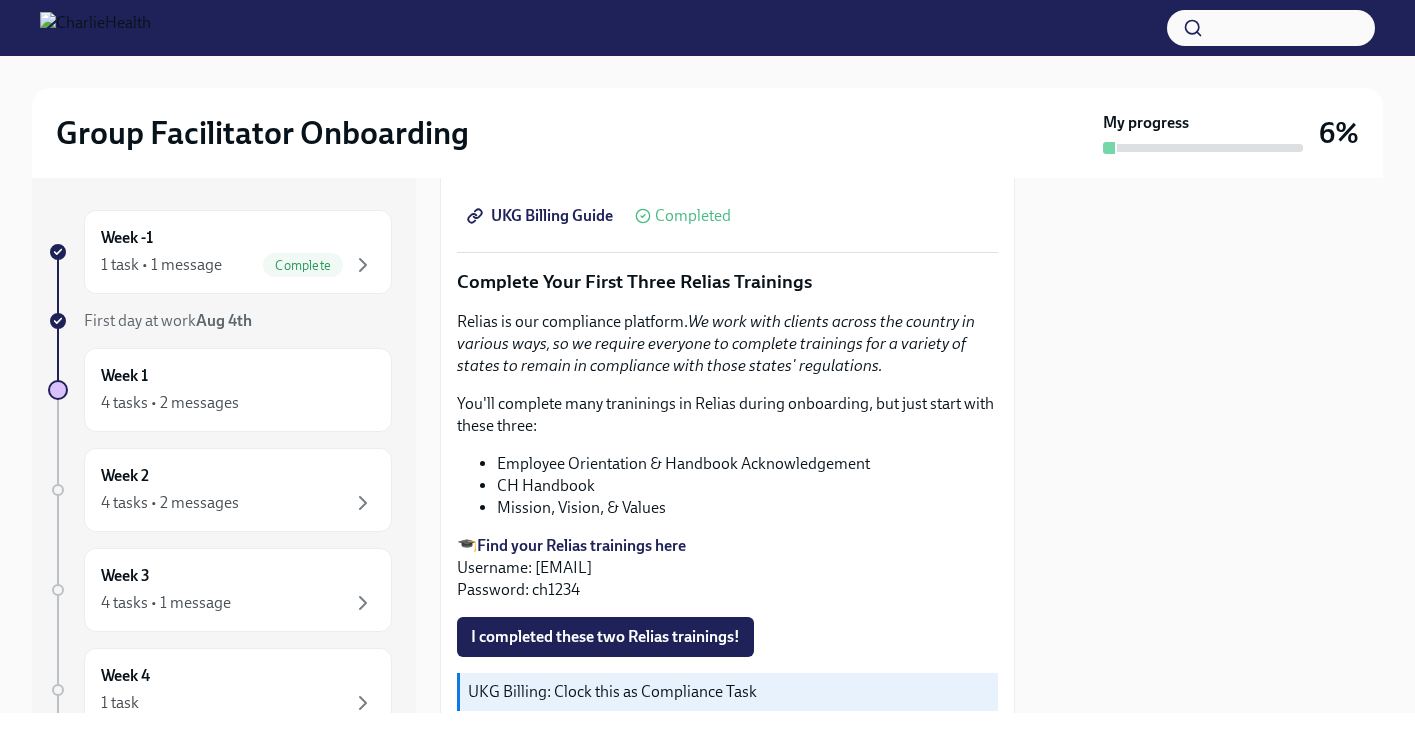 click on "🎓  Find your Relias trainings here
Username: [EMAIL]
Password: [PASSWORD]" at bounding box center [727, 568] 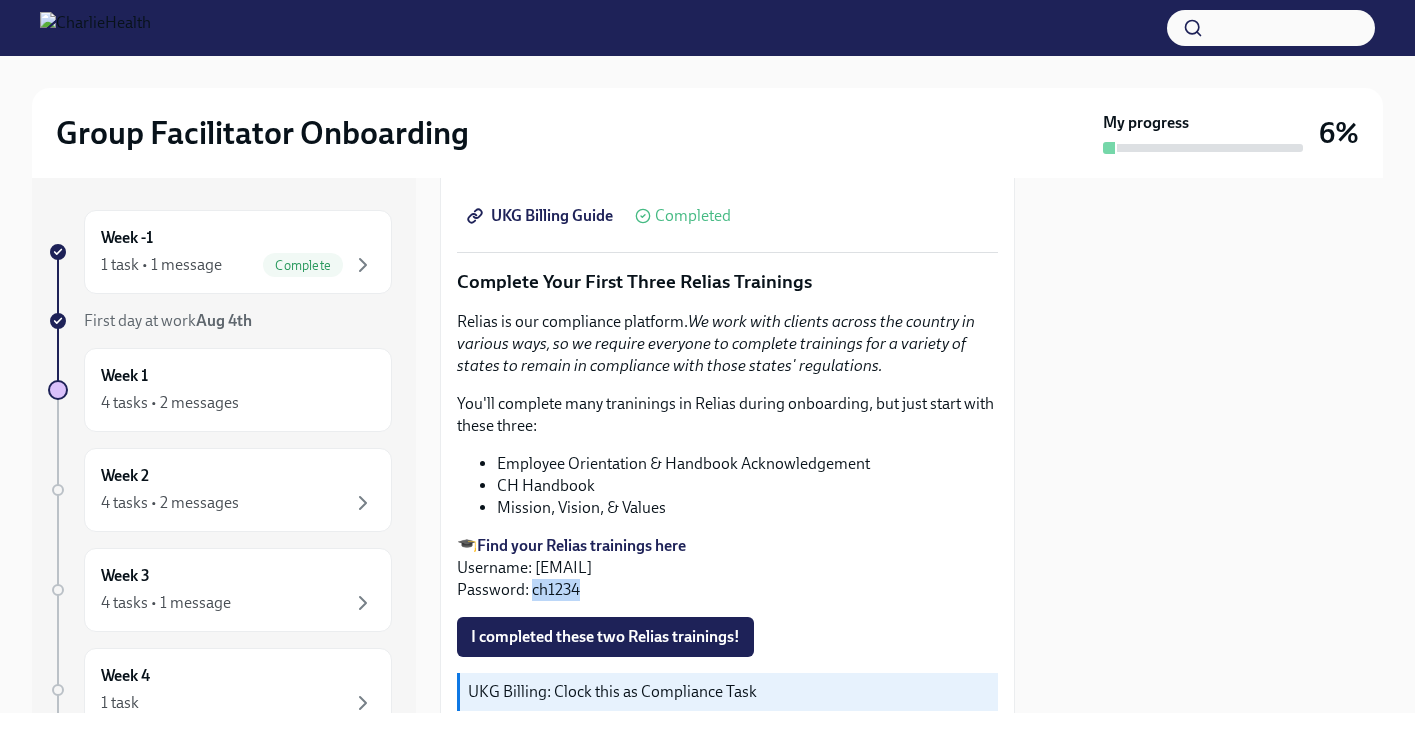 click on "🎓  Find your Relias trainings here
Username: [EMAIL]
Password: [PASSWORD]" at bounding box center (727, 568) 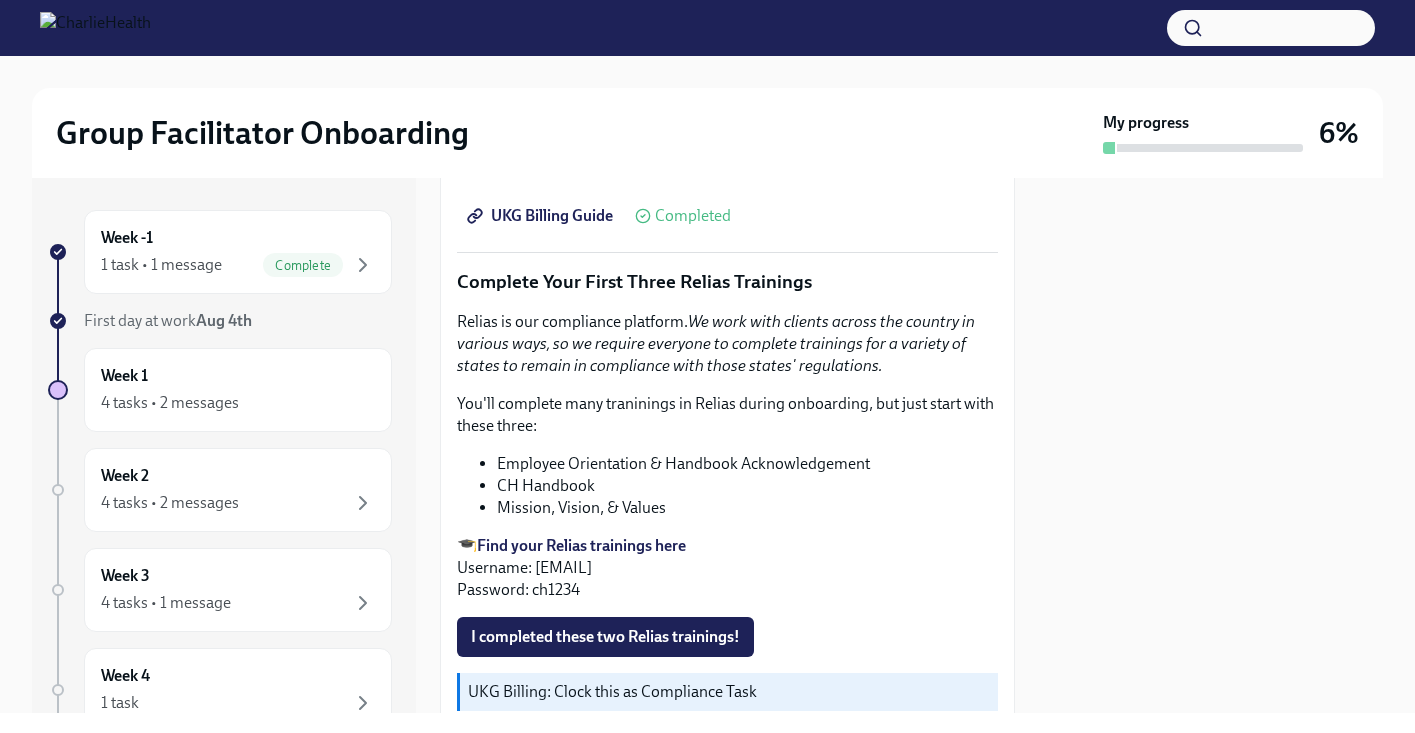 drag, startPoint x: 539, startPoint y: 567, endPoint x: 763, endPoint y: 562, distance: 224.0558 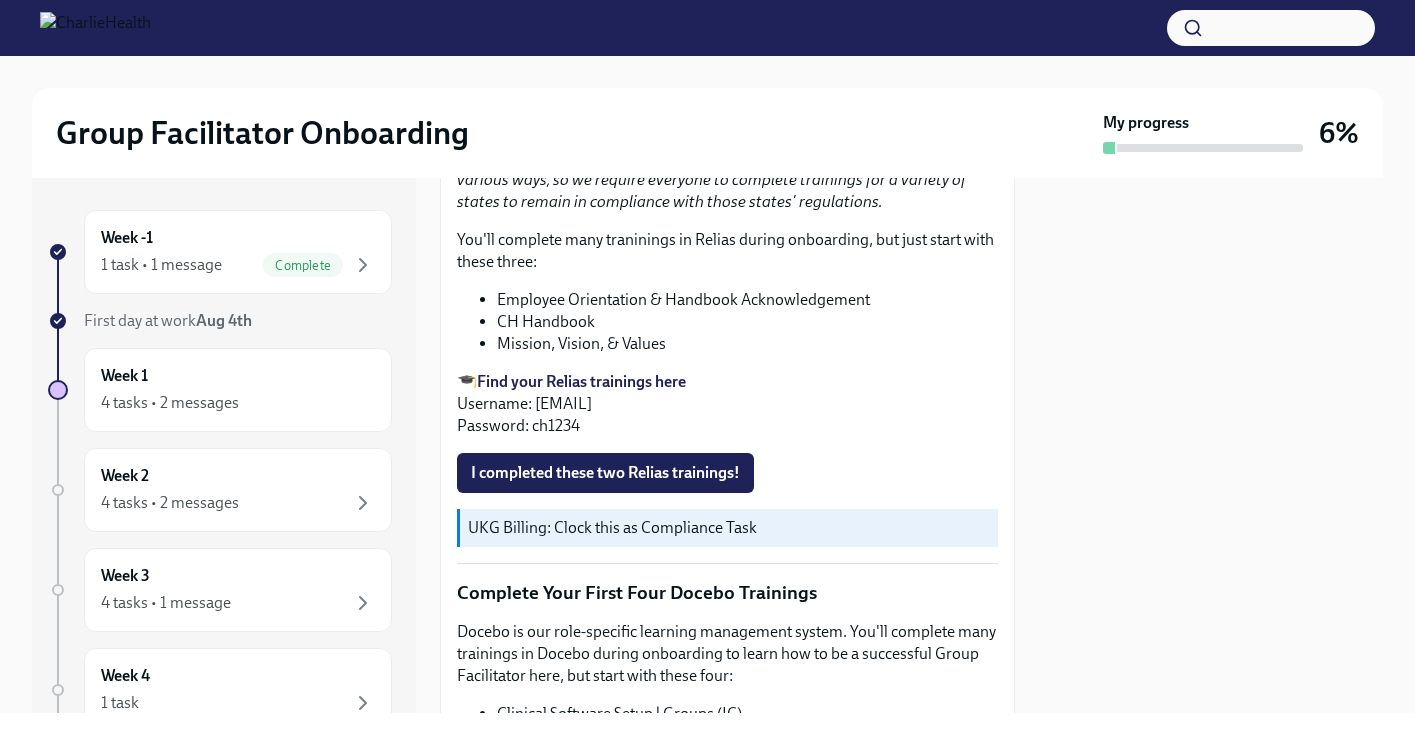 scroll, scrollTop: 2197, scrollLeft: 0, axis: vertical 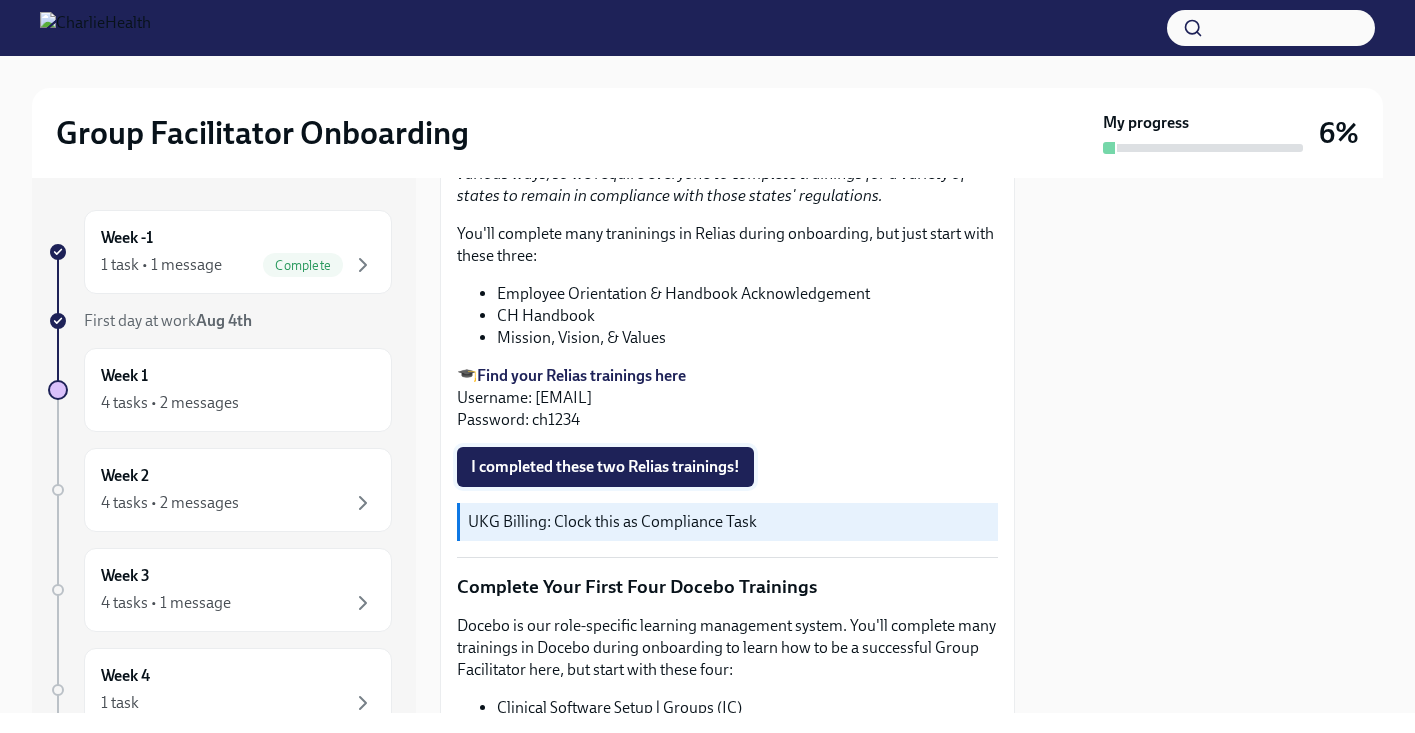 click on "I completed these two Relias trainings!" at bounding box center [605, 467] 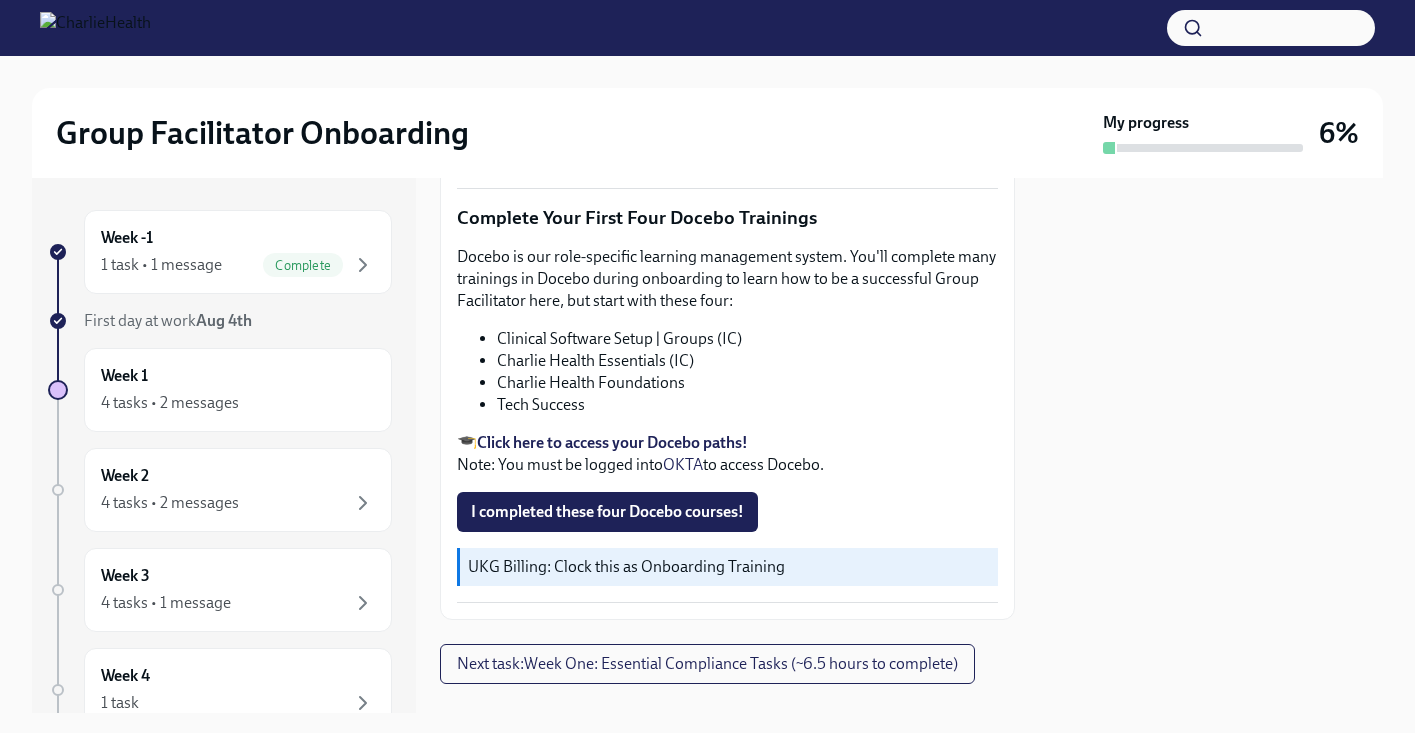scroll, scrollTop: 2601, scrollLeft: 0, axis: vertical 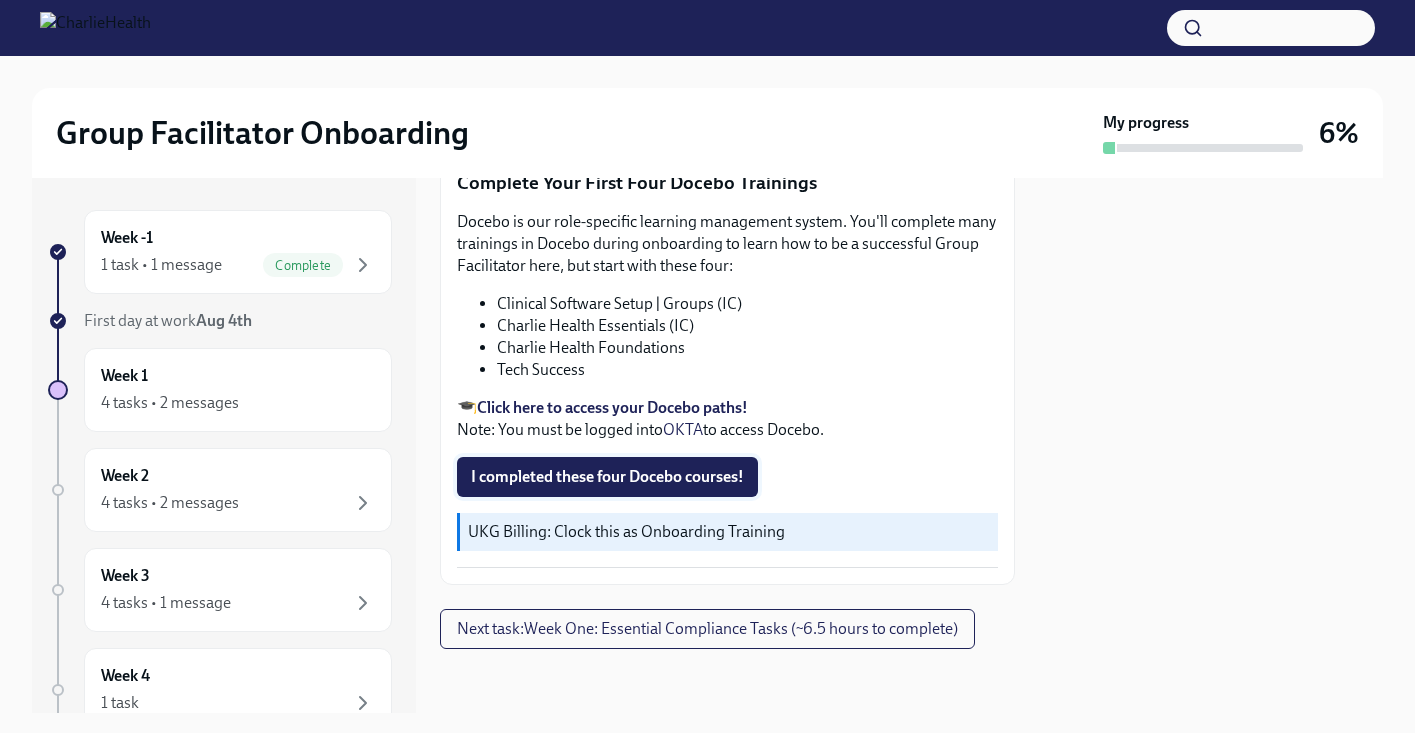 click on "I completed these four Docebo courses!" at bounding box center (607, 477) 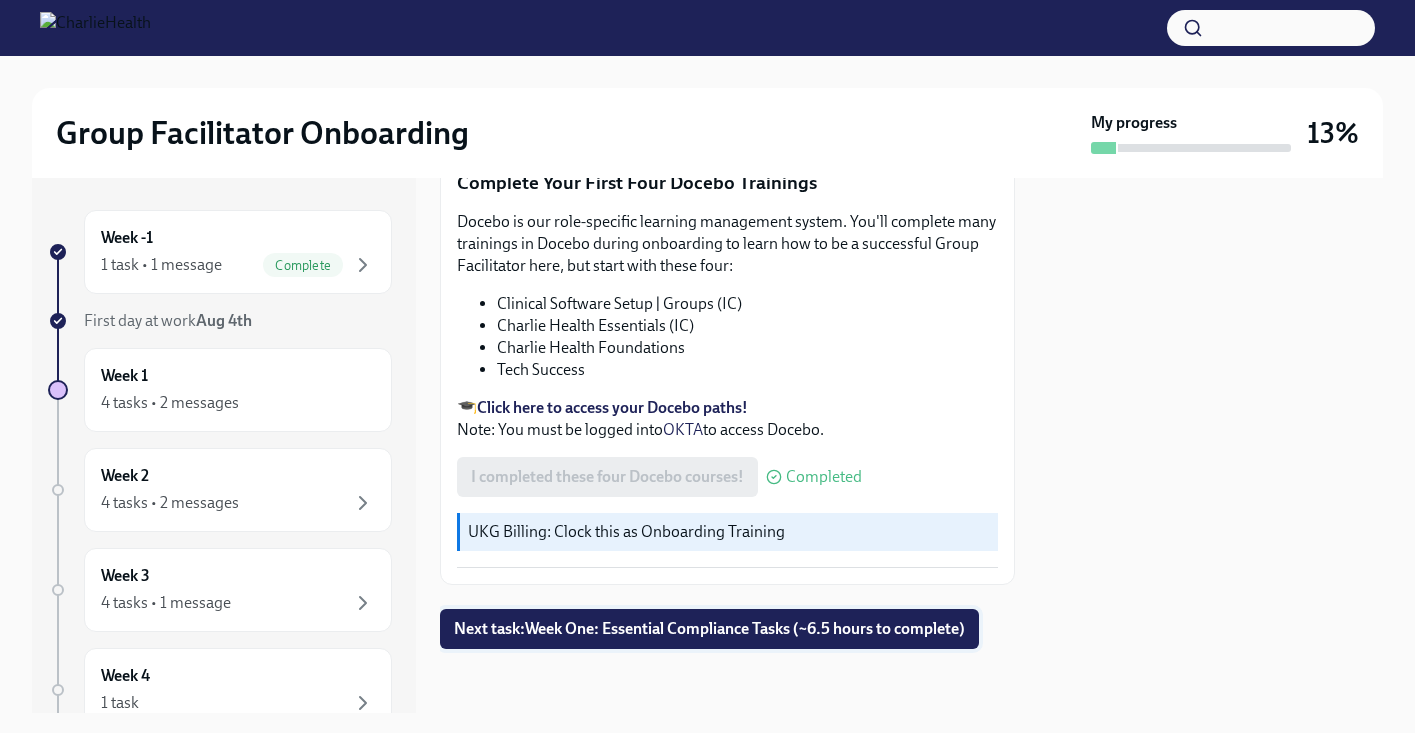 click on "Next task :  Week One: Essential Compliance Tasks (~6.5 hours to complete)" at bounding box center (709, 629) 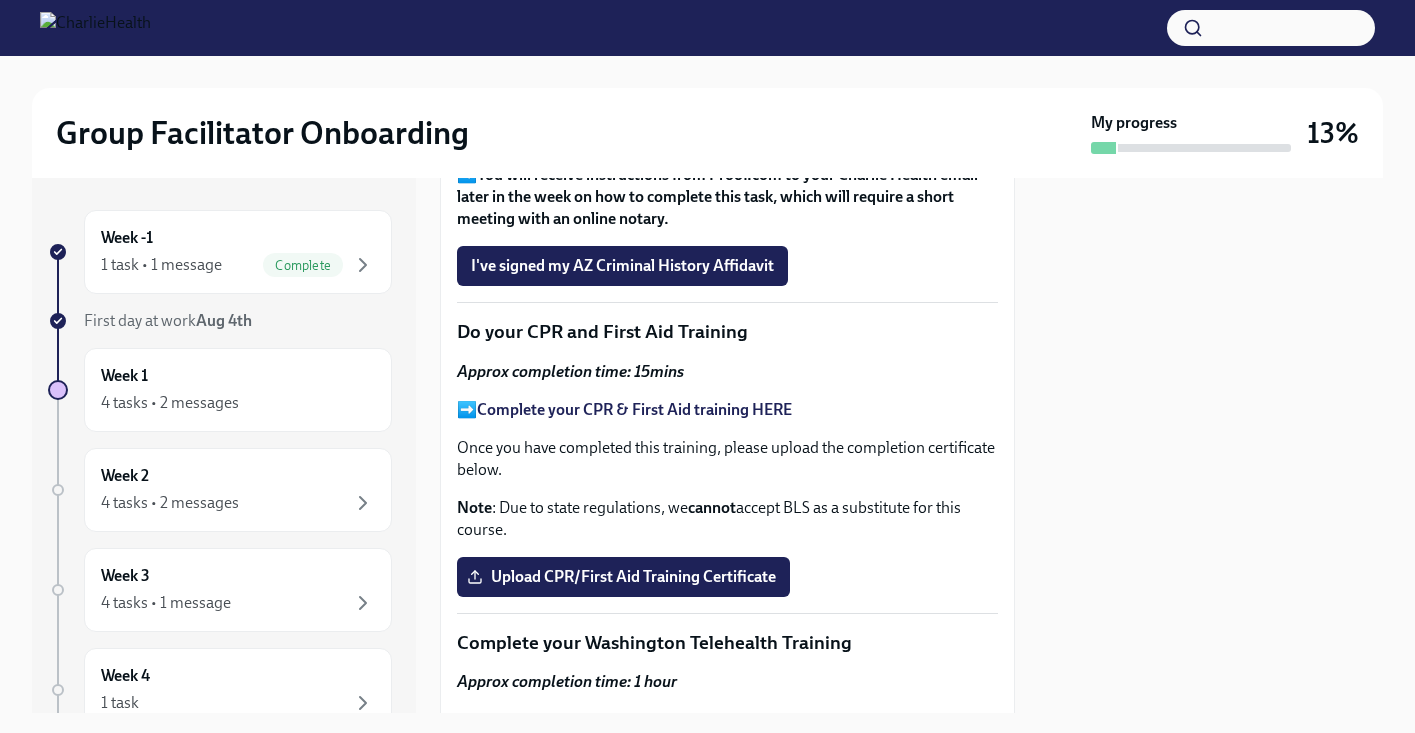 scroll, scrollTop: 0, scrollLeft: 0, axis: both 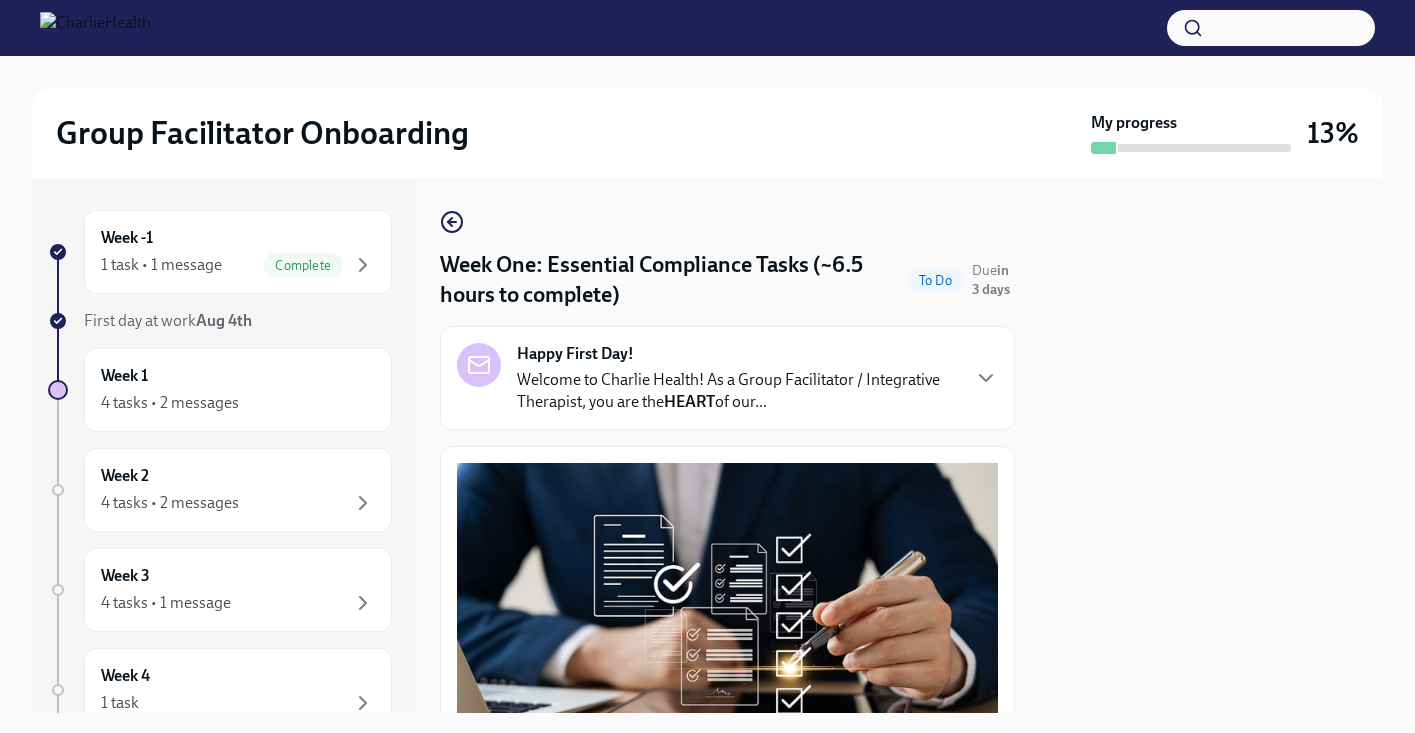 click on "Welcome to Charlie Health! As a Group Facilitator / Integrative Therapist, you are the  HEART  of our..." at bounding box center [737, 391] 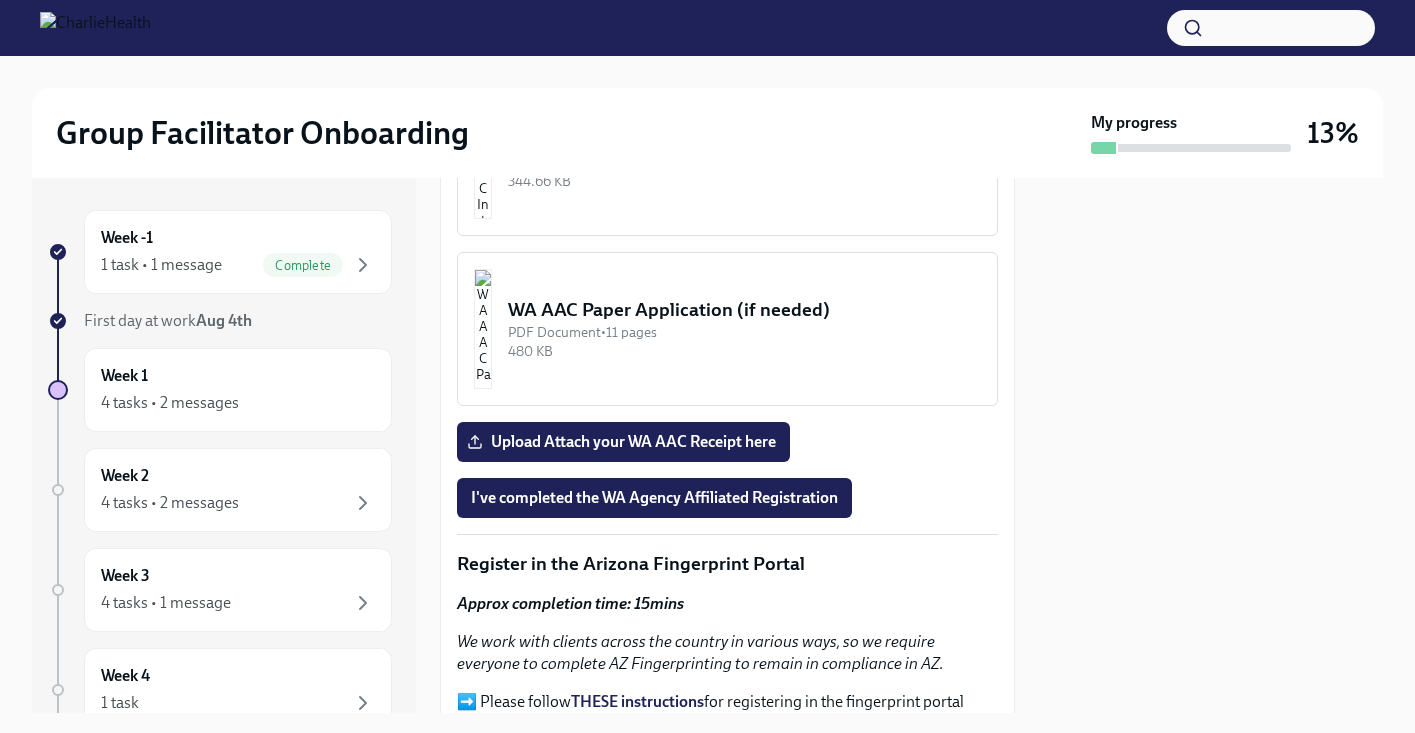 scroll, scrollTop: 2662, scrollLeft: 0, axis: vertical 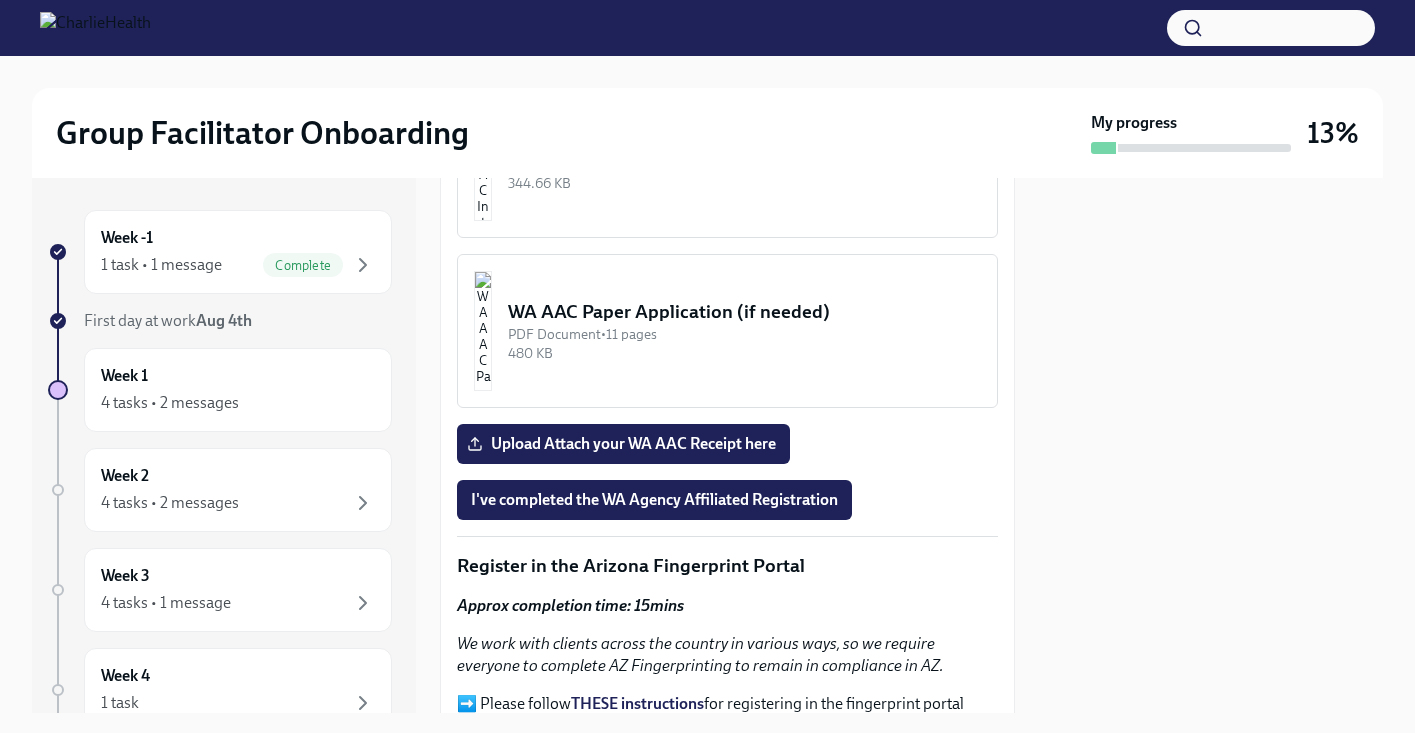 click on "344.66 KB" at bounding box center (744, 183) 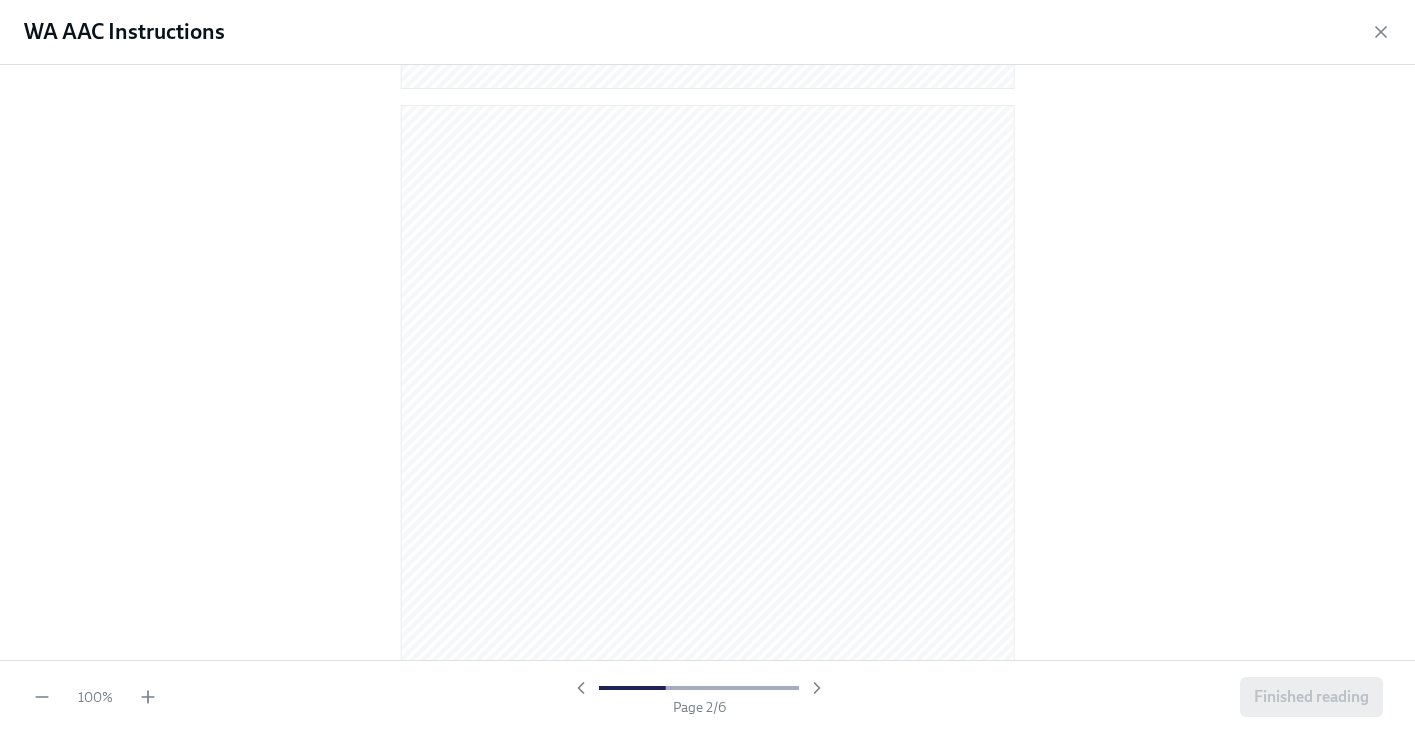scroll, scrollTop: 876, scrollLeft: 0, axis: vertical 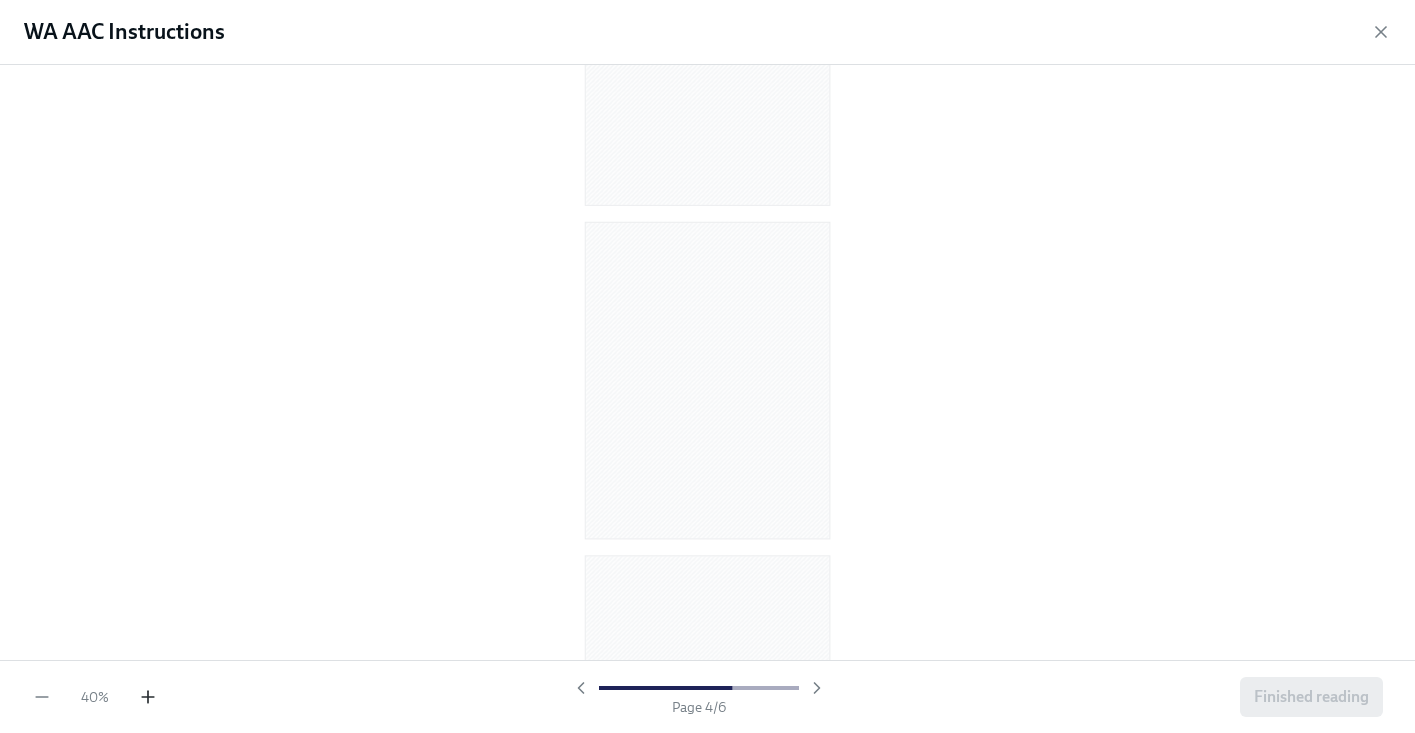 click 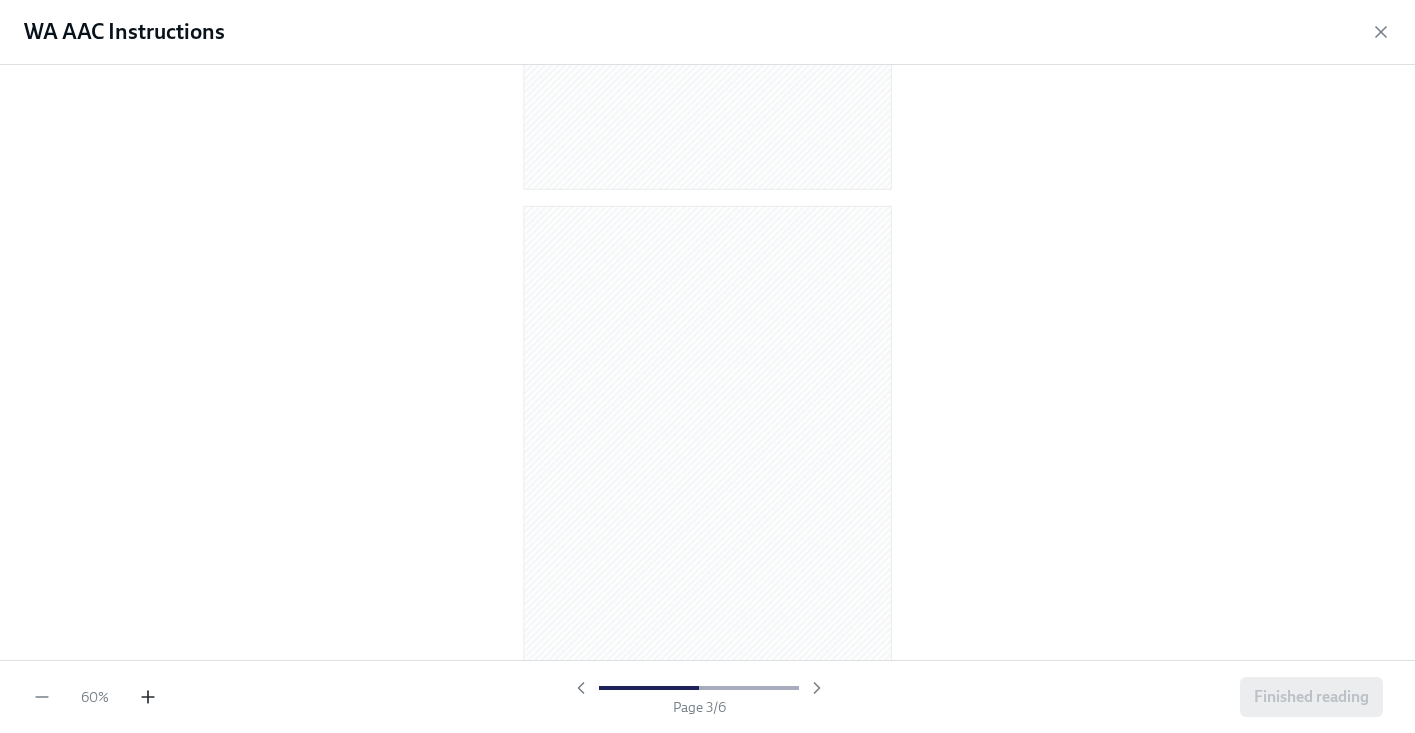 click 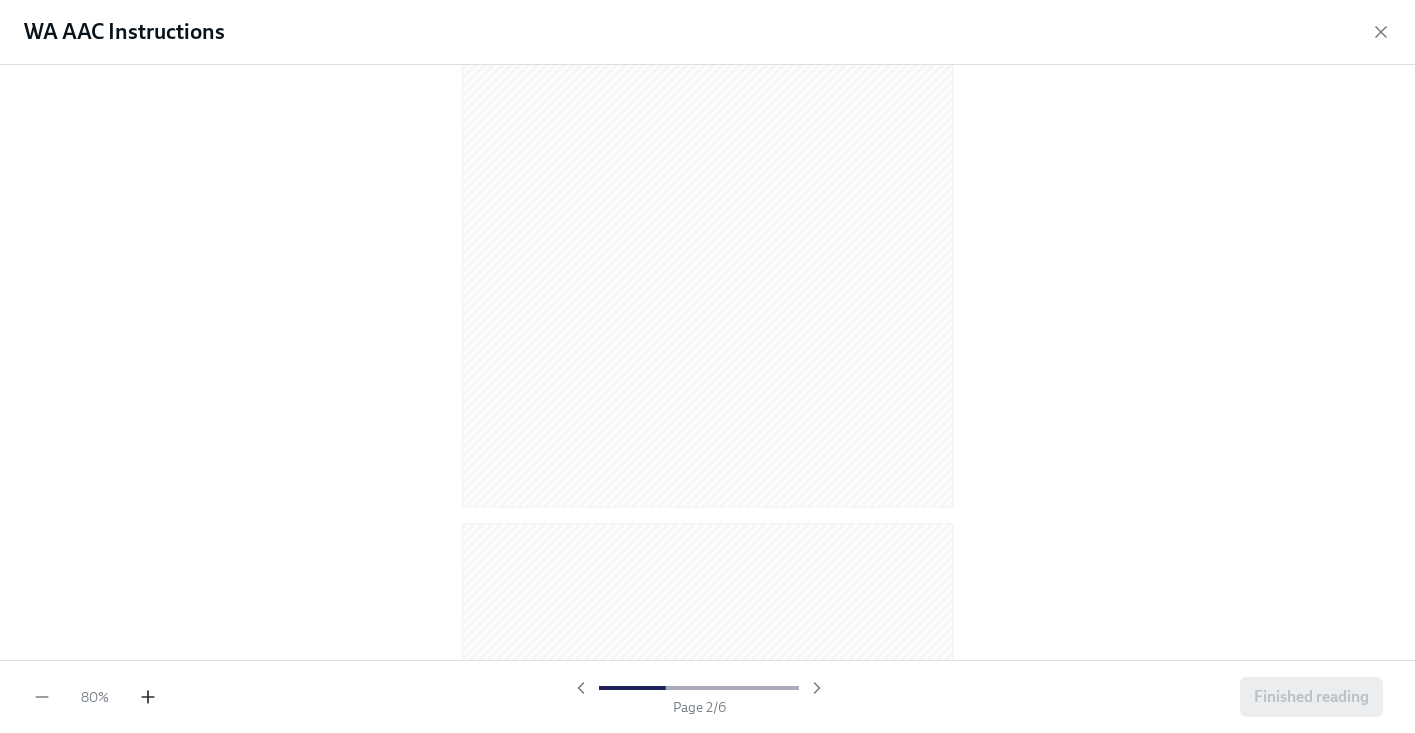 click 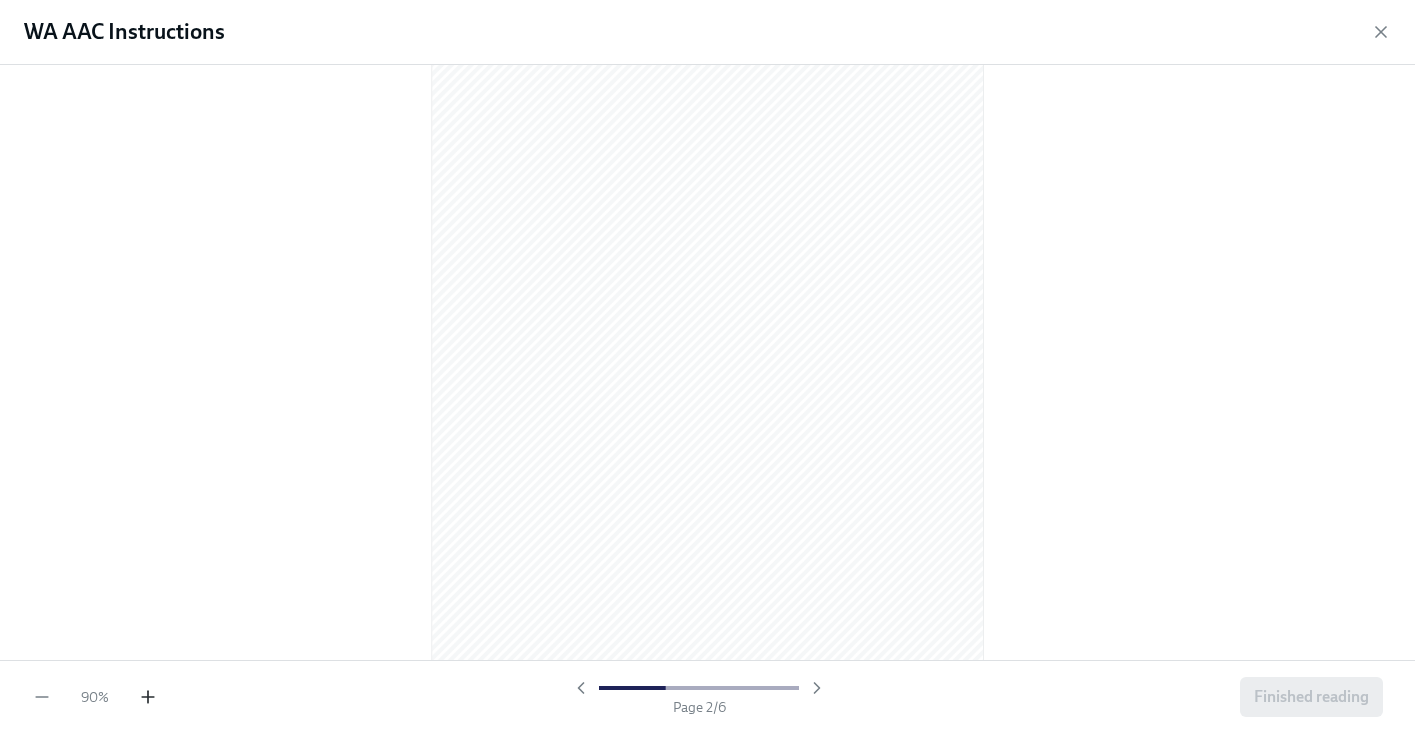 click 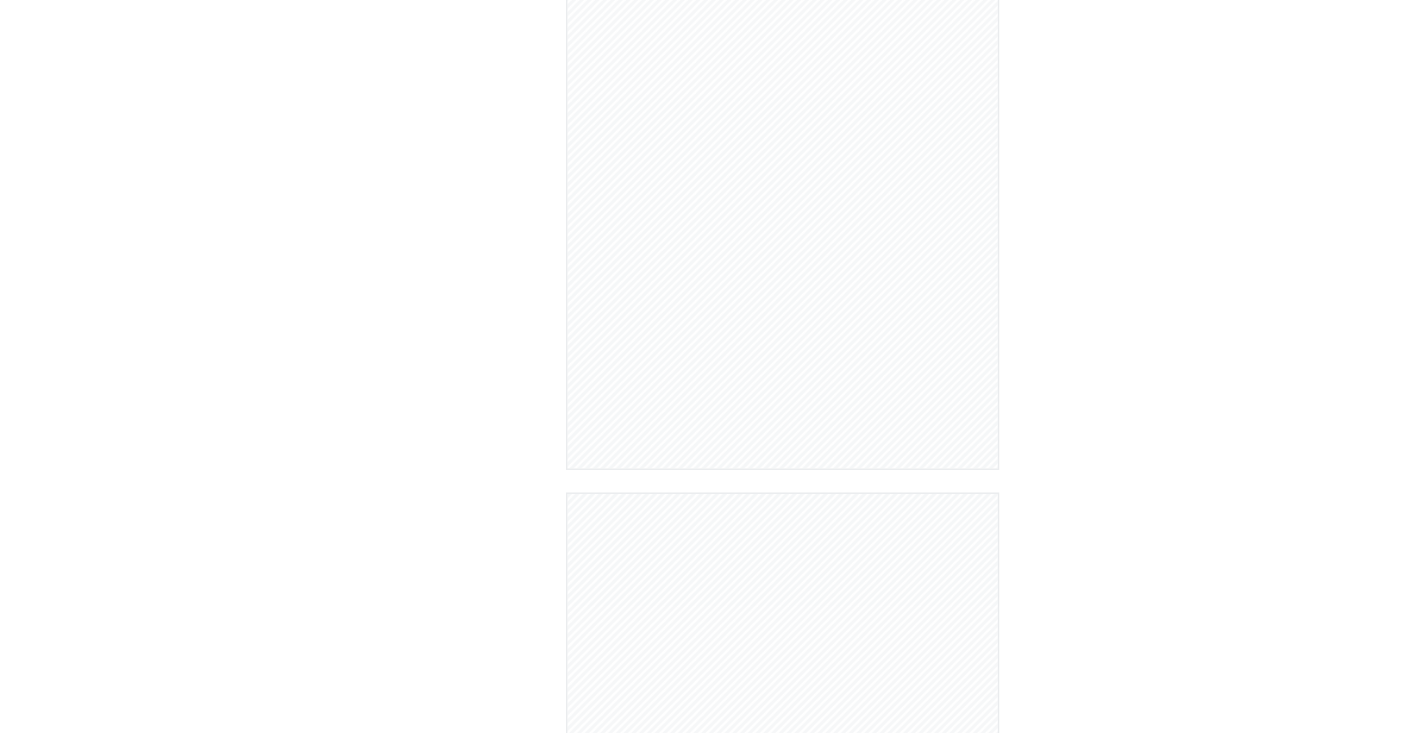 click at bounding box center (707, 362) 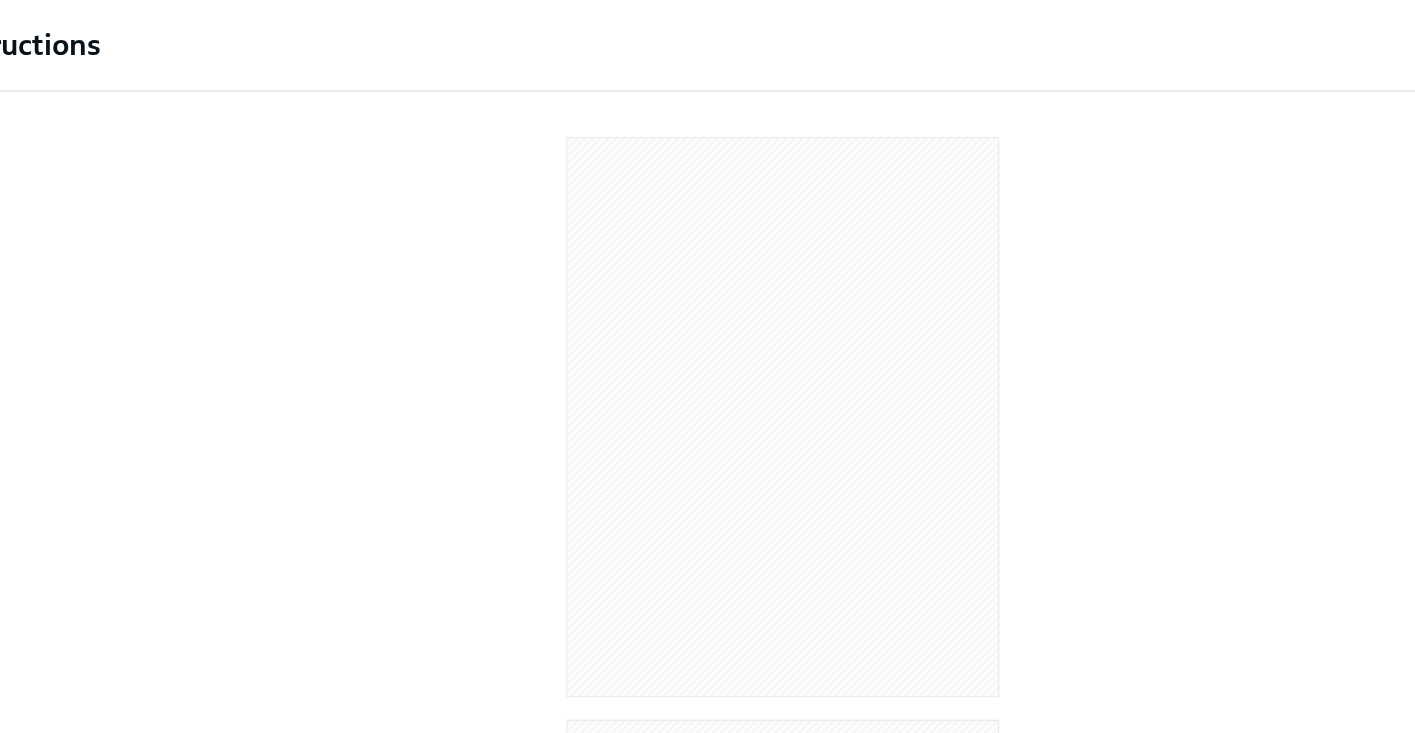 click at bounding box center (707, 358) 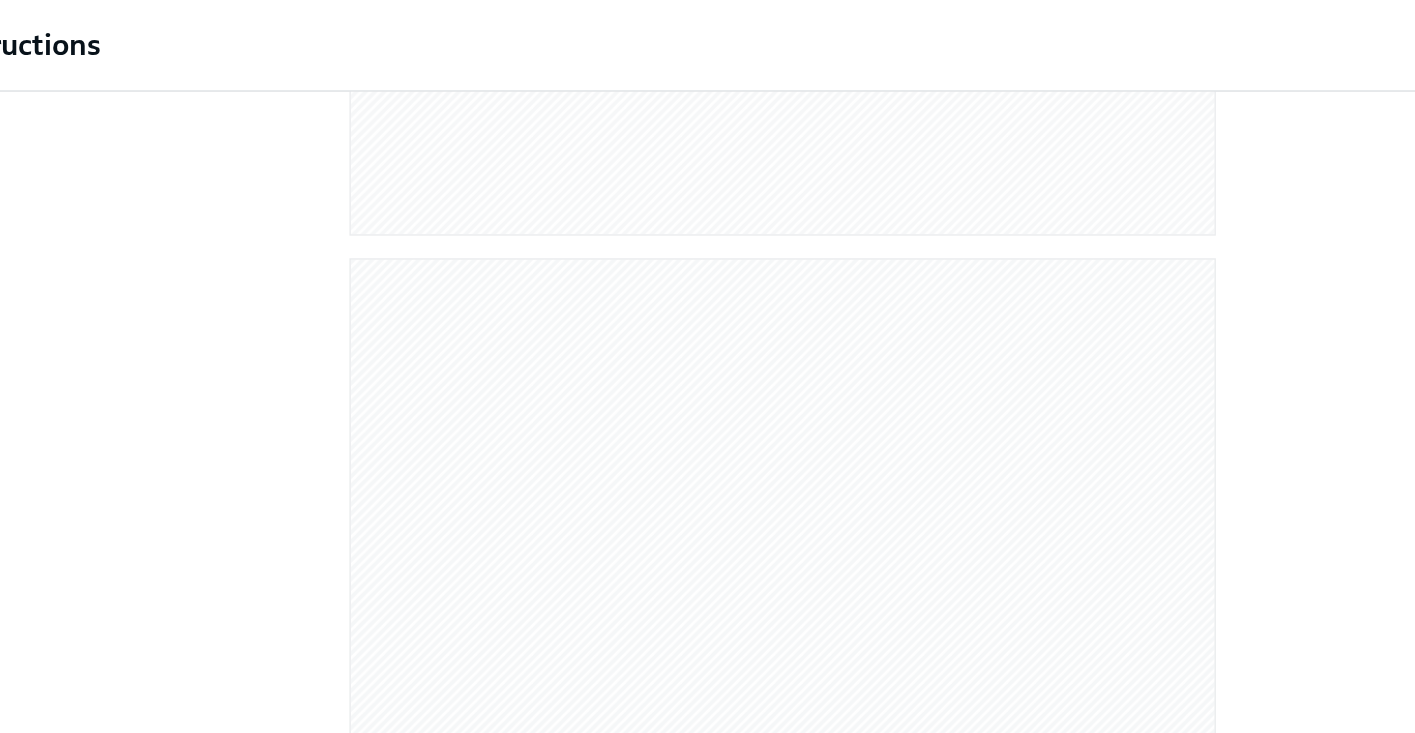 scroll, scrollTop: 873, scrollLeft: 0, axis: vertical 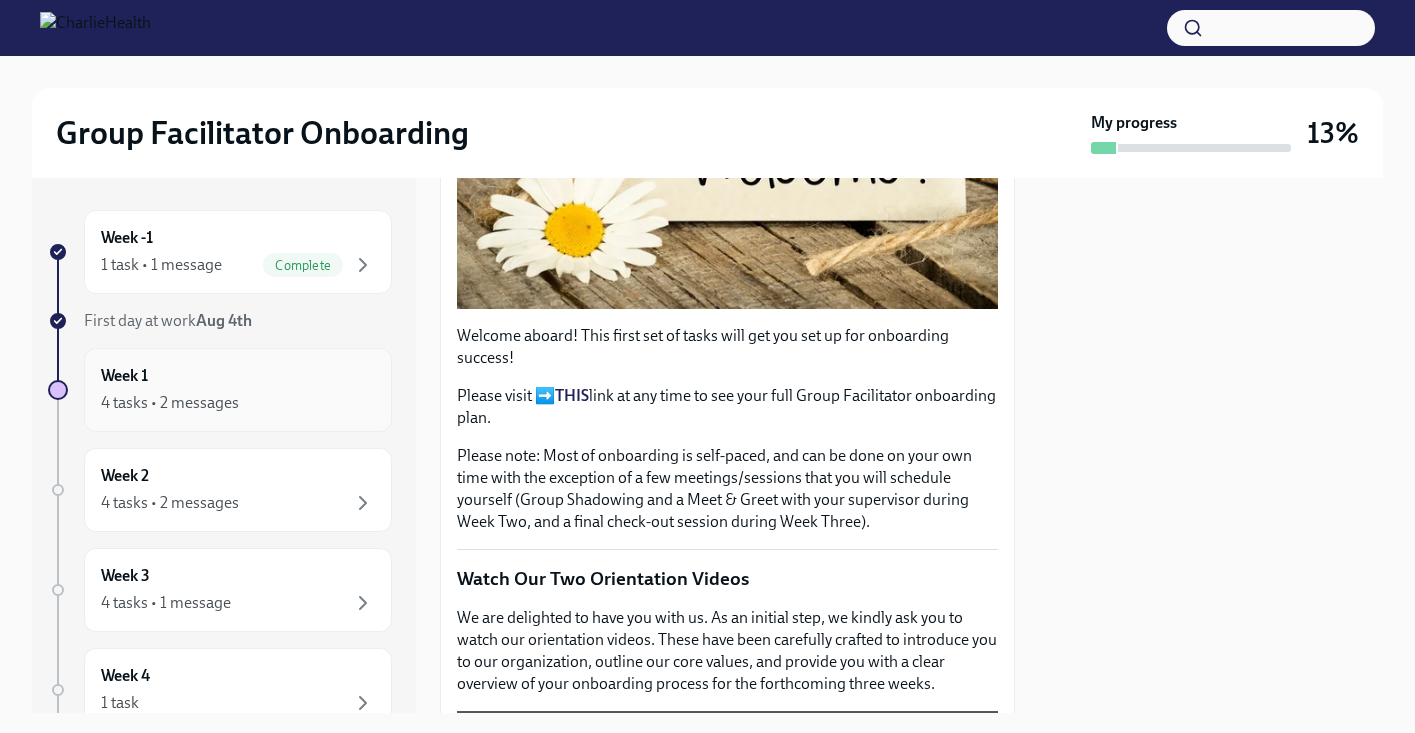 click on "4 tasks • 2 messages" at bounding box center (238, 403) 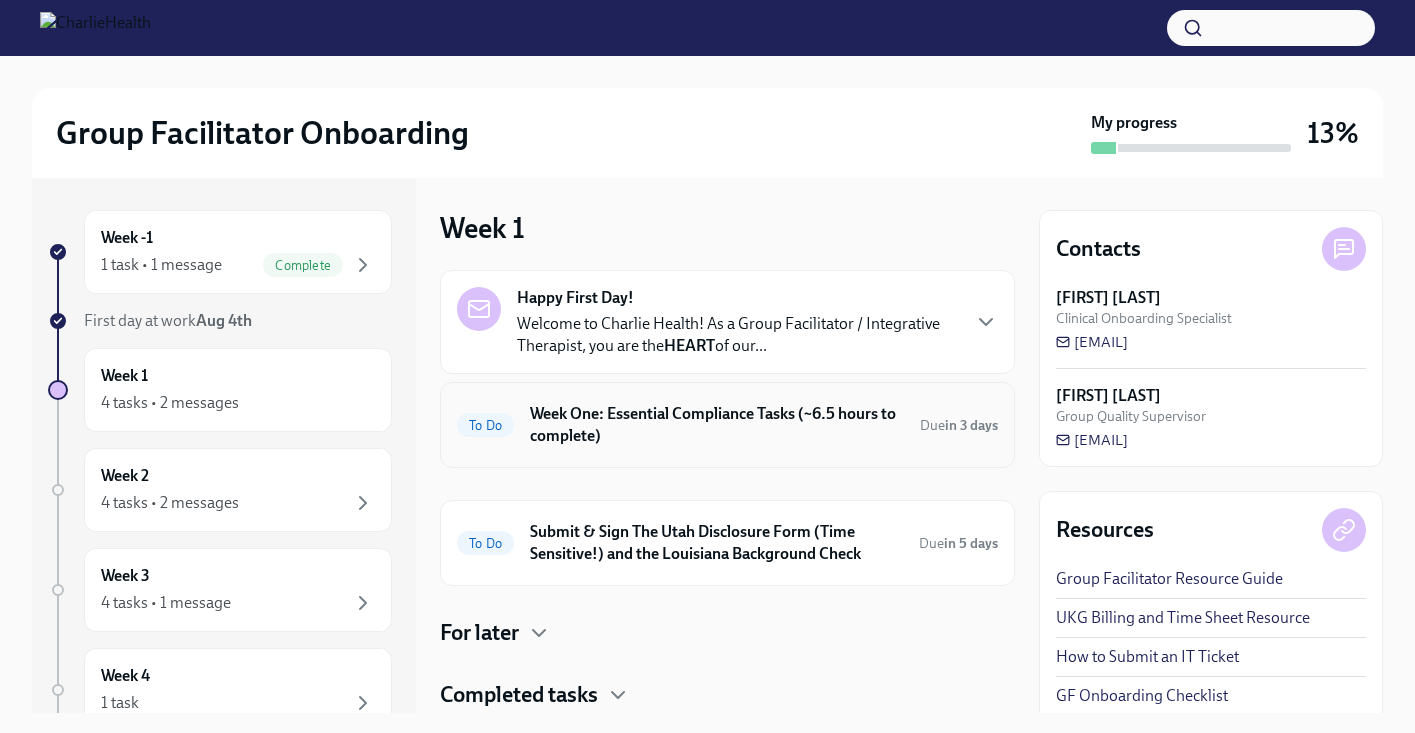 click on "Week One: Essential Compliance Tasks (~6.5 hours to complete)" at bounding box center [717, 425] 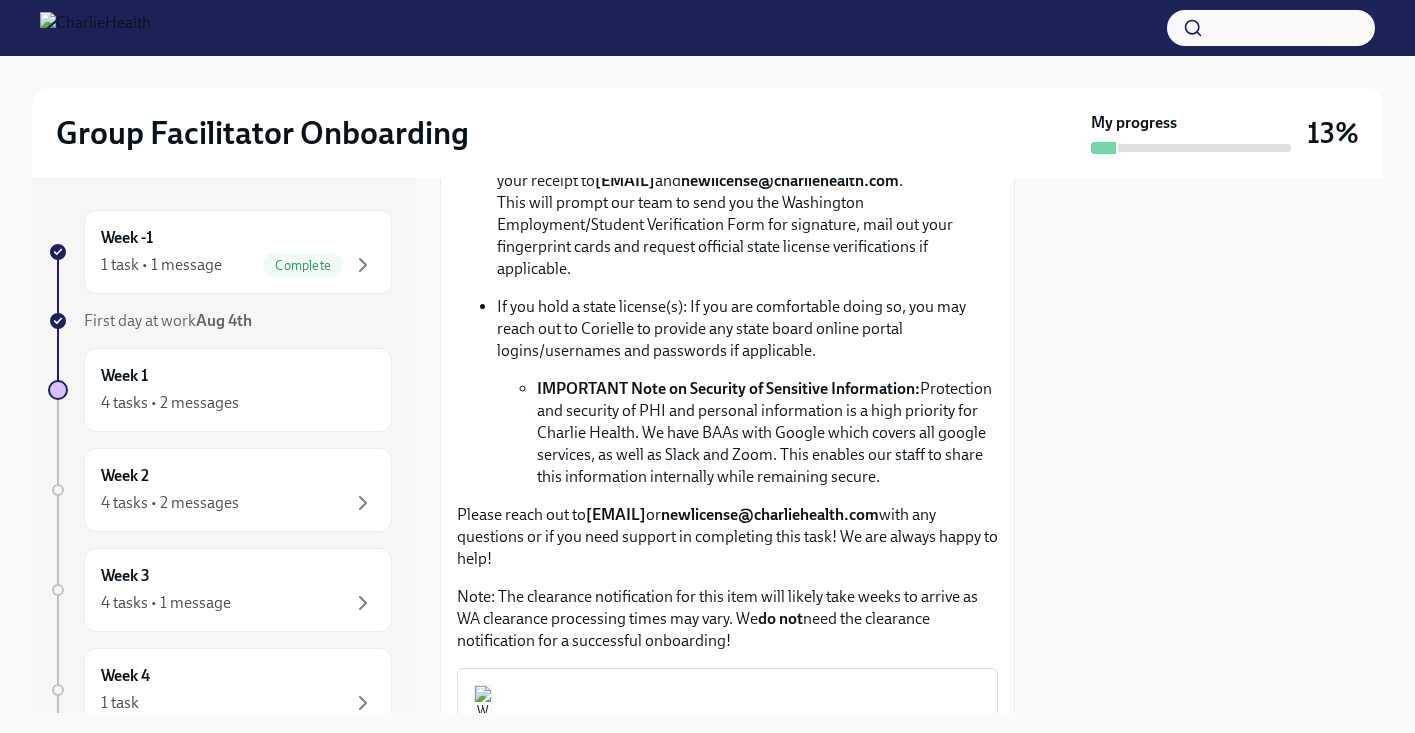 scroll, scrollTop: 1362, scrollLeft: 0, axis: vertical 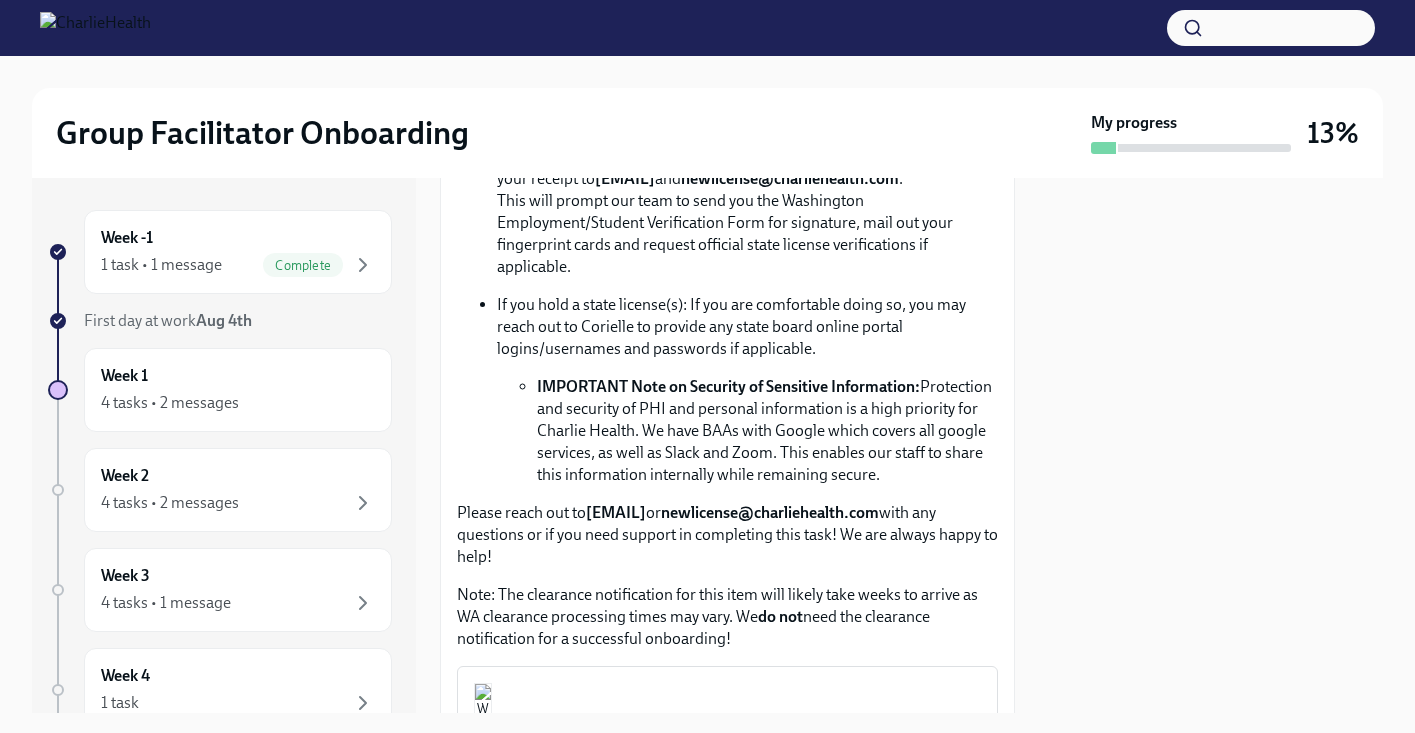 drag, startPoint x: 591, startPoint y: 556, endPoint x: 833, endPoint y: 548, distance: 242.1322 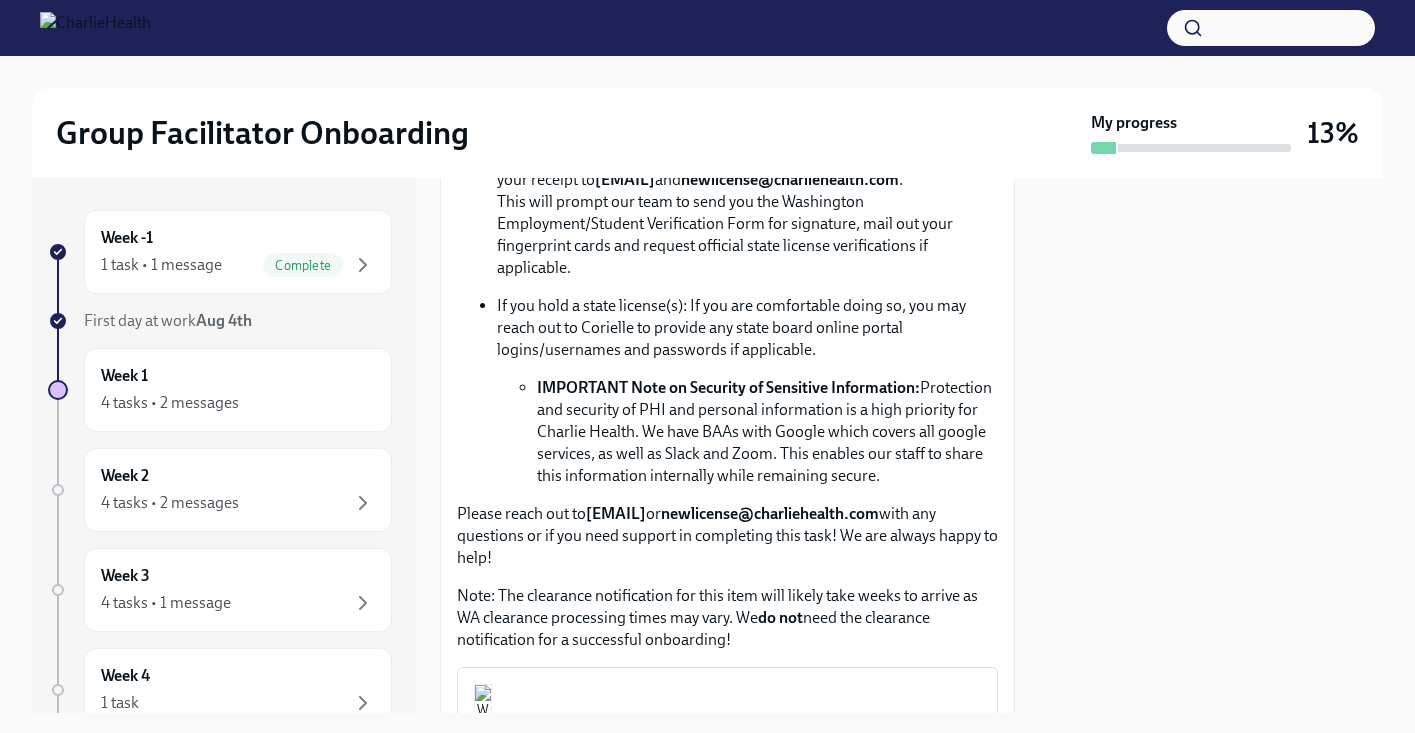 copy on "[EMAIL]" 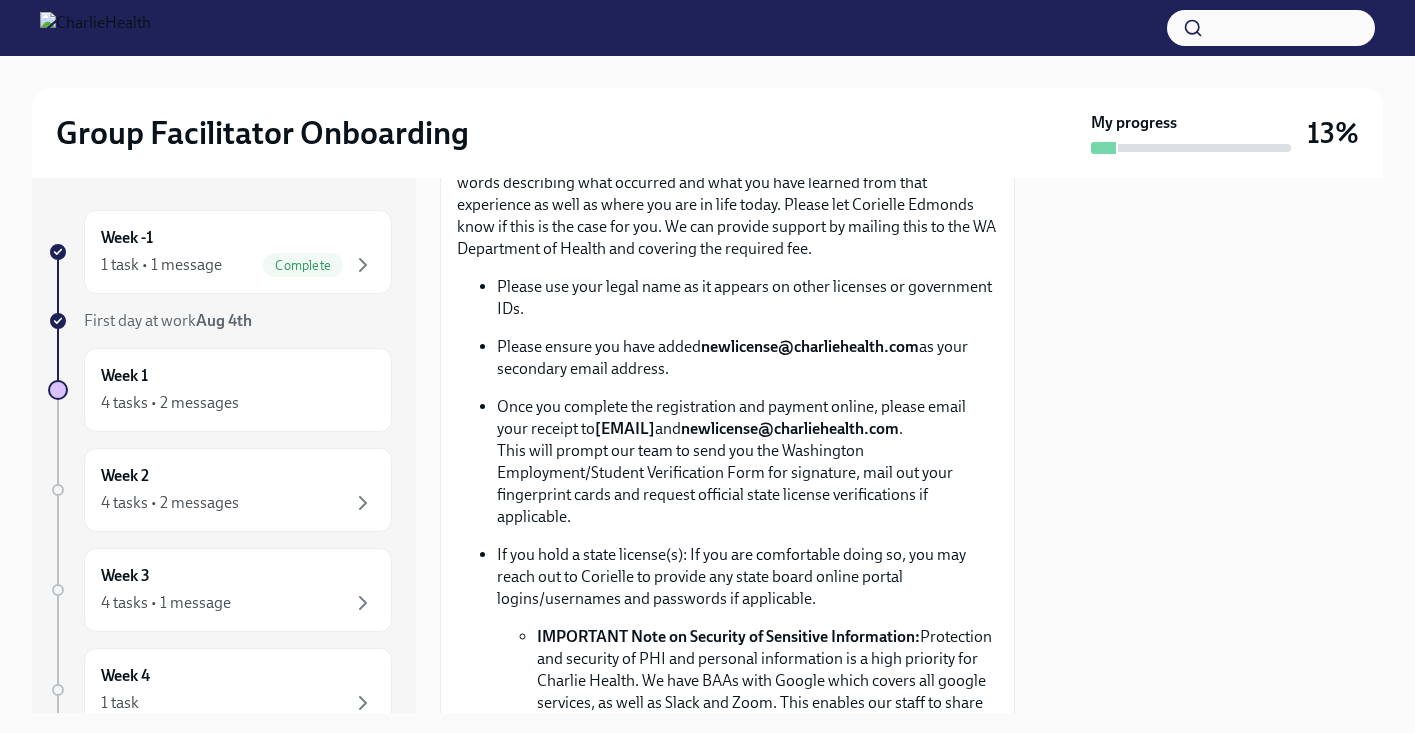 scroll, scrollTop: 1105, scrollLeft: 0, axis: vertical 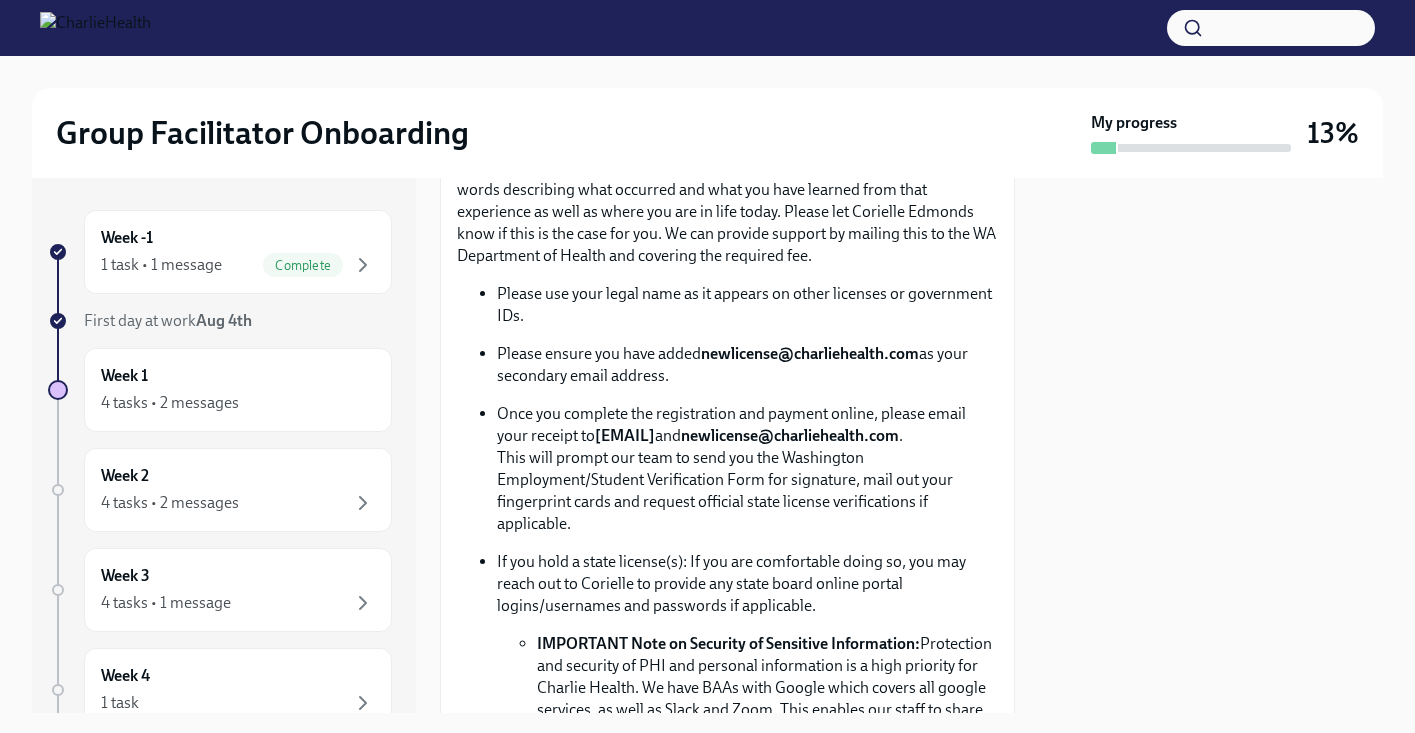 drag, startPoint x: 708, startPoint y: 375, endPoint x: 903, endPoint y: 379, distance: 195.04102 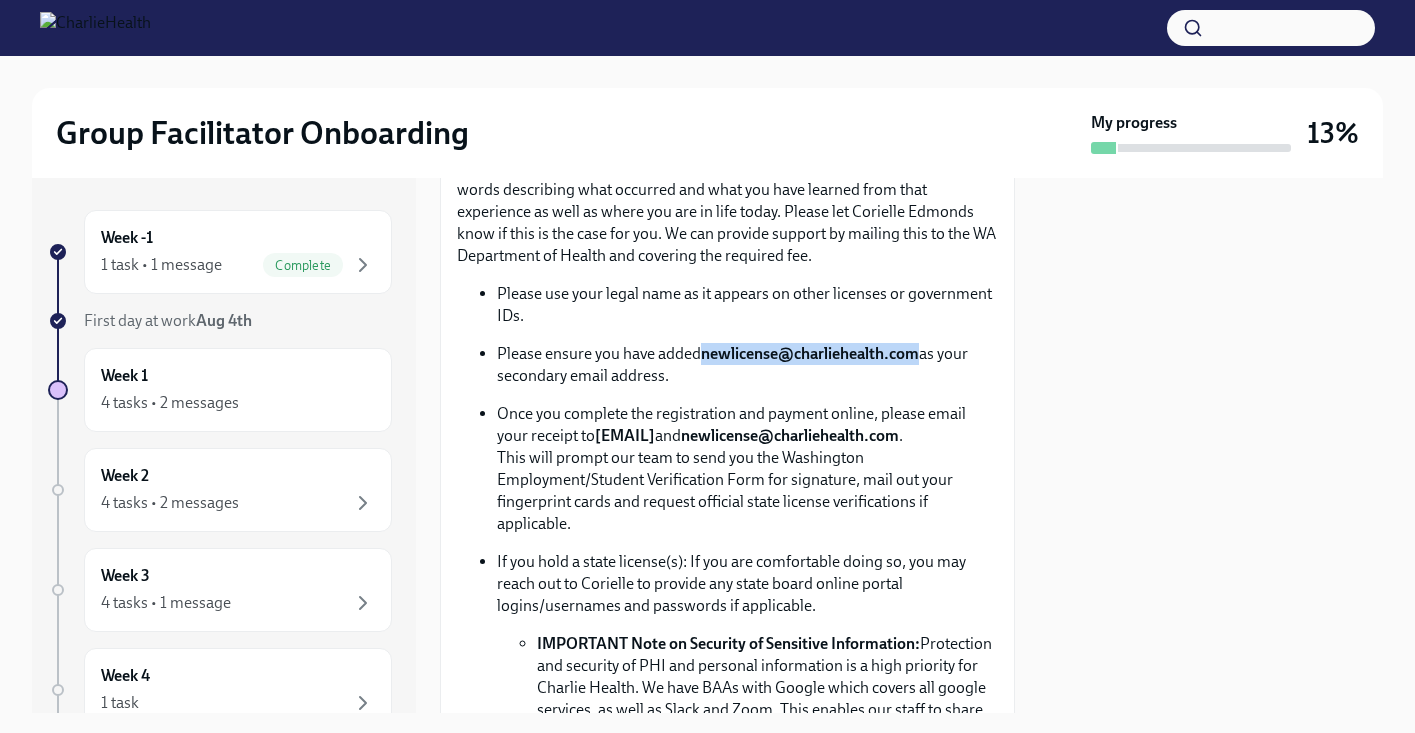 drag, startPoint x: 704, startPoint y: 377, endPoint x: 917, endPoint y: 379, distance: 213.00938 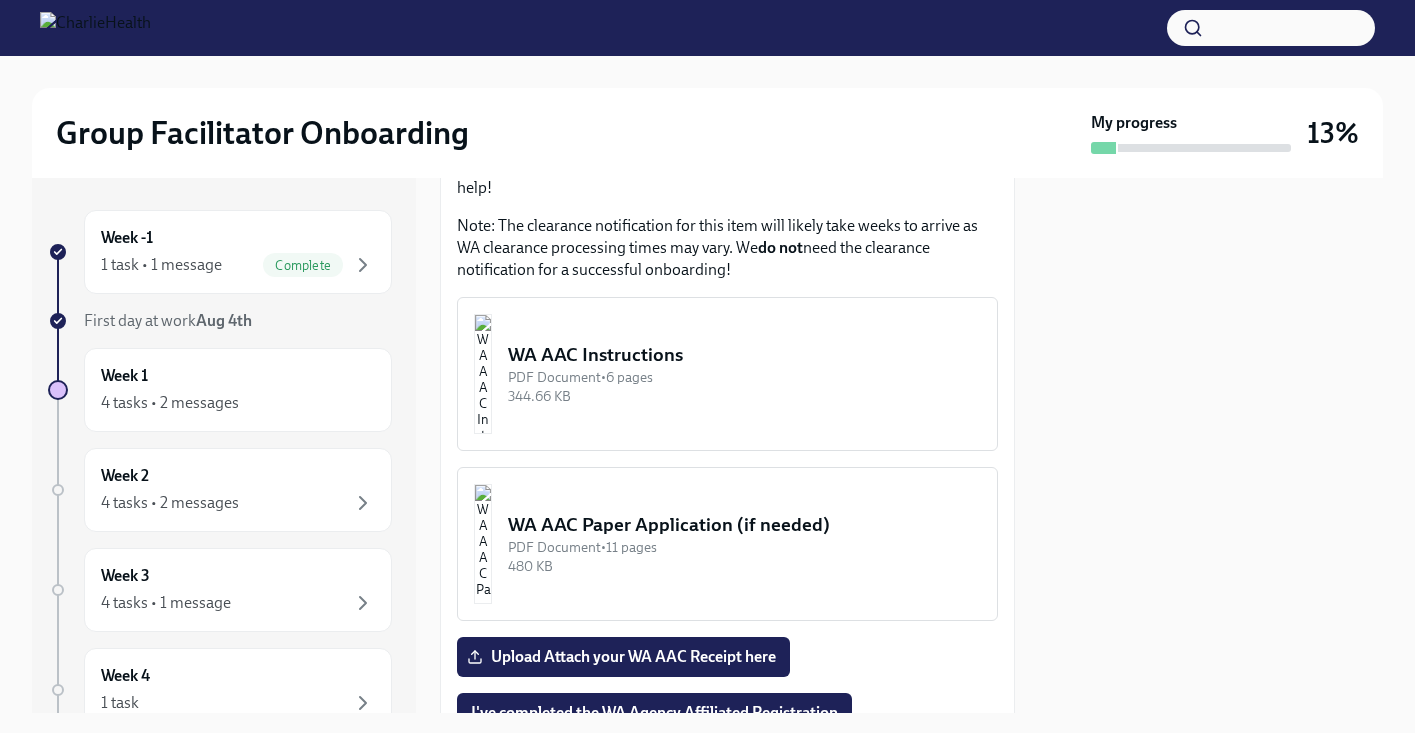 scroll, scrollTop: 1731, scrollLeft: 0, axis: vertical 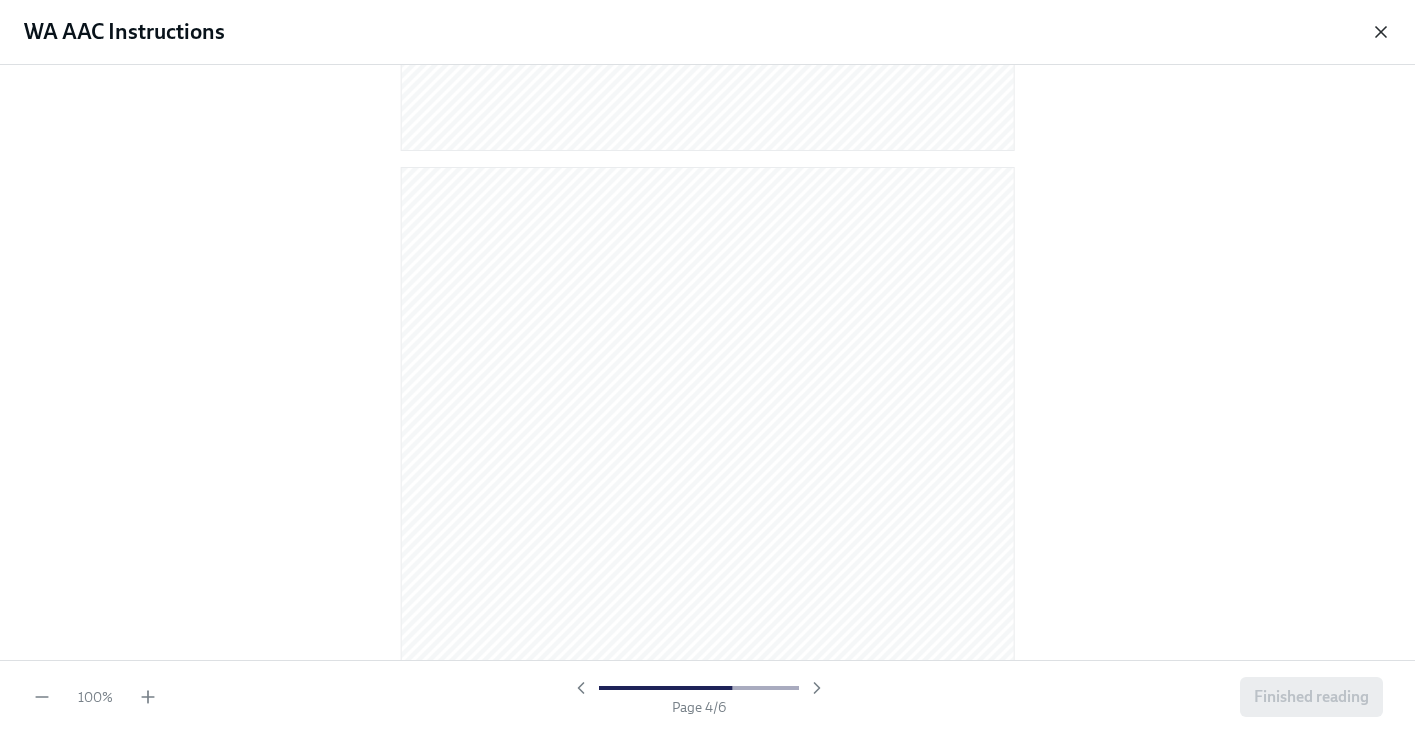 click 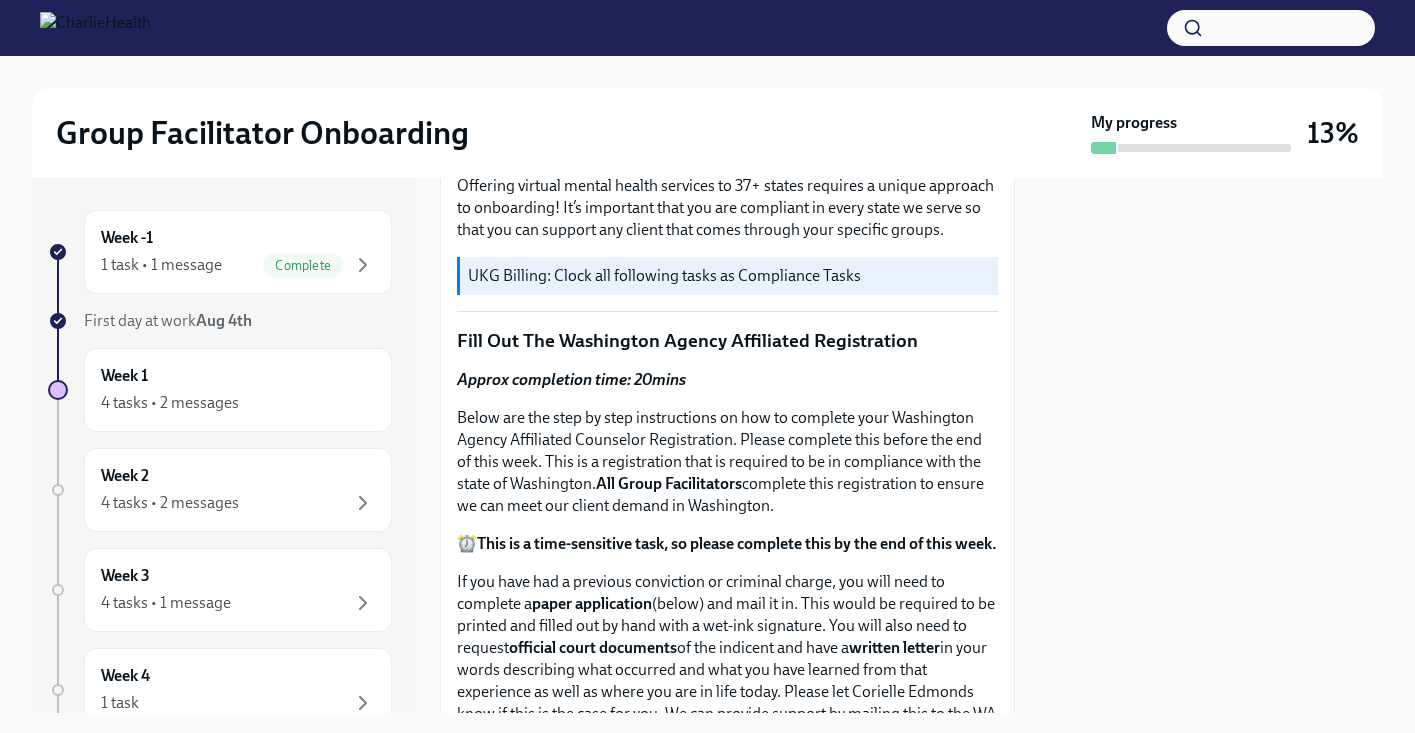scroll, scrollTop: 0, scrollLeft: 0, axis: both 